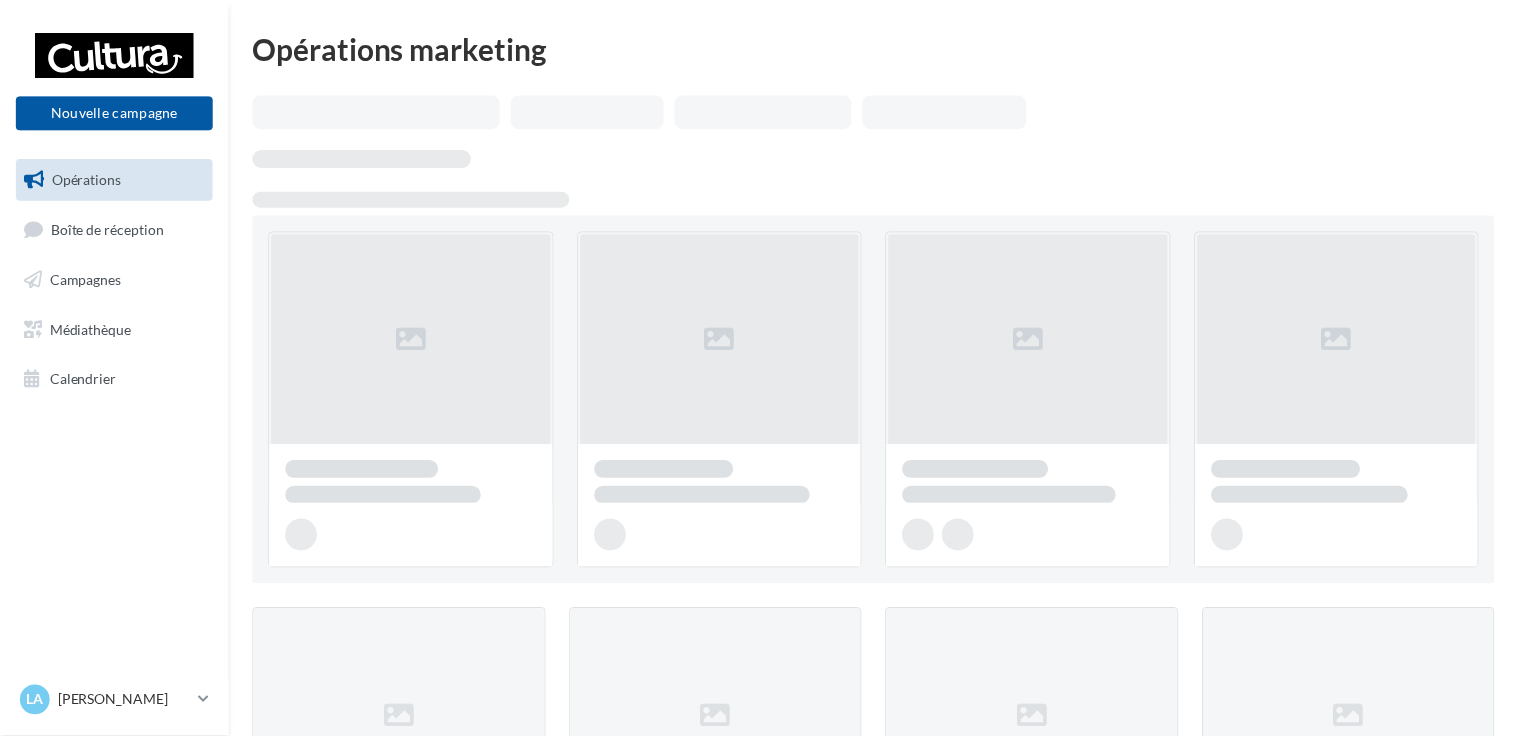 scroll, scrollTop: 0, scrollLeft: 0, axis: both 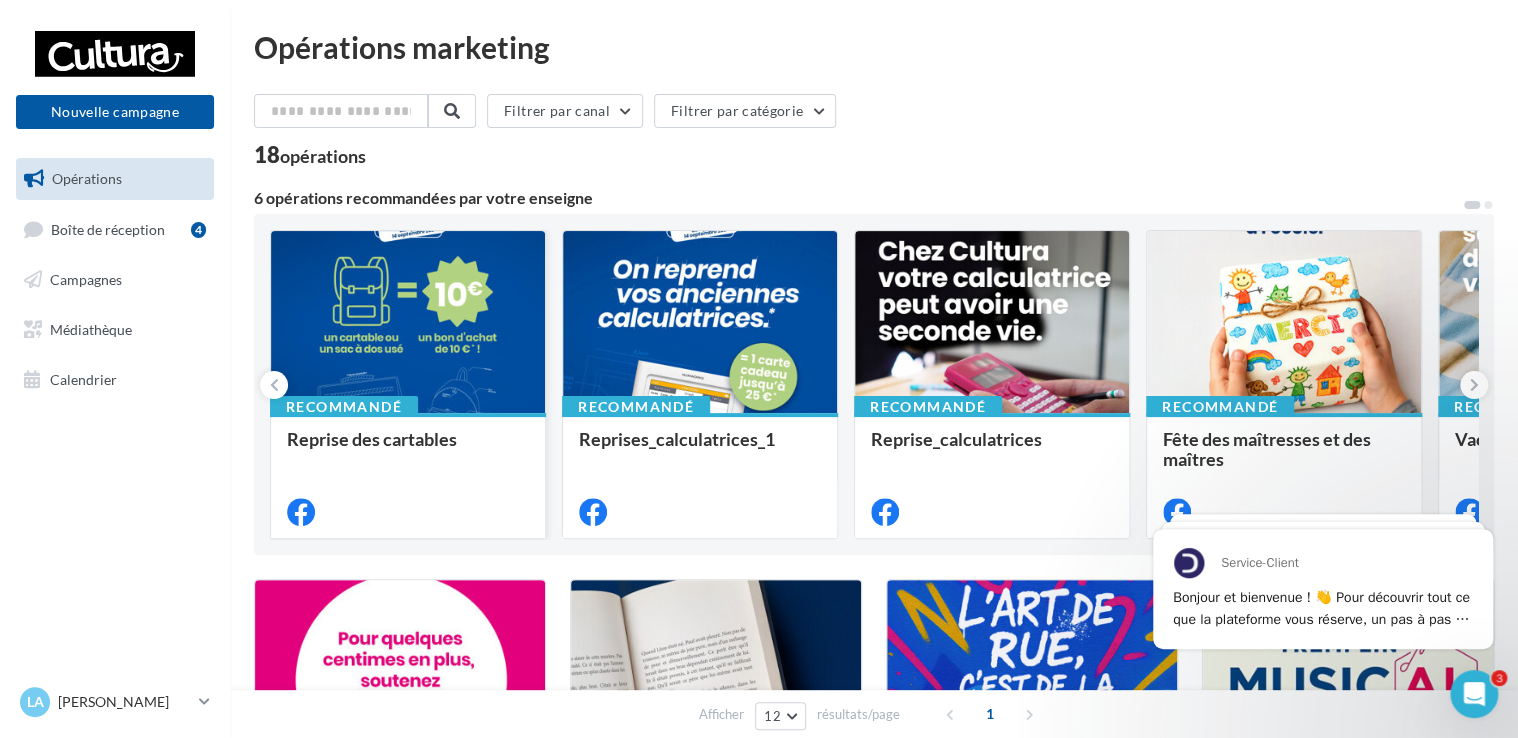 click at bounding box center [408, 323] 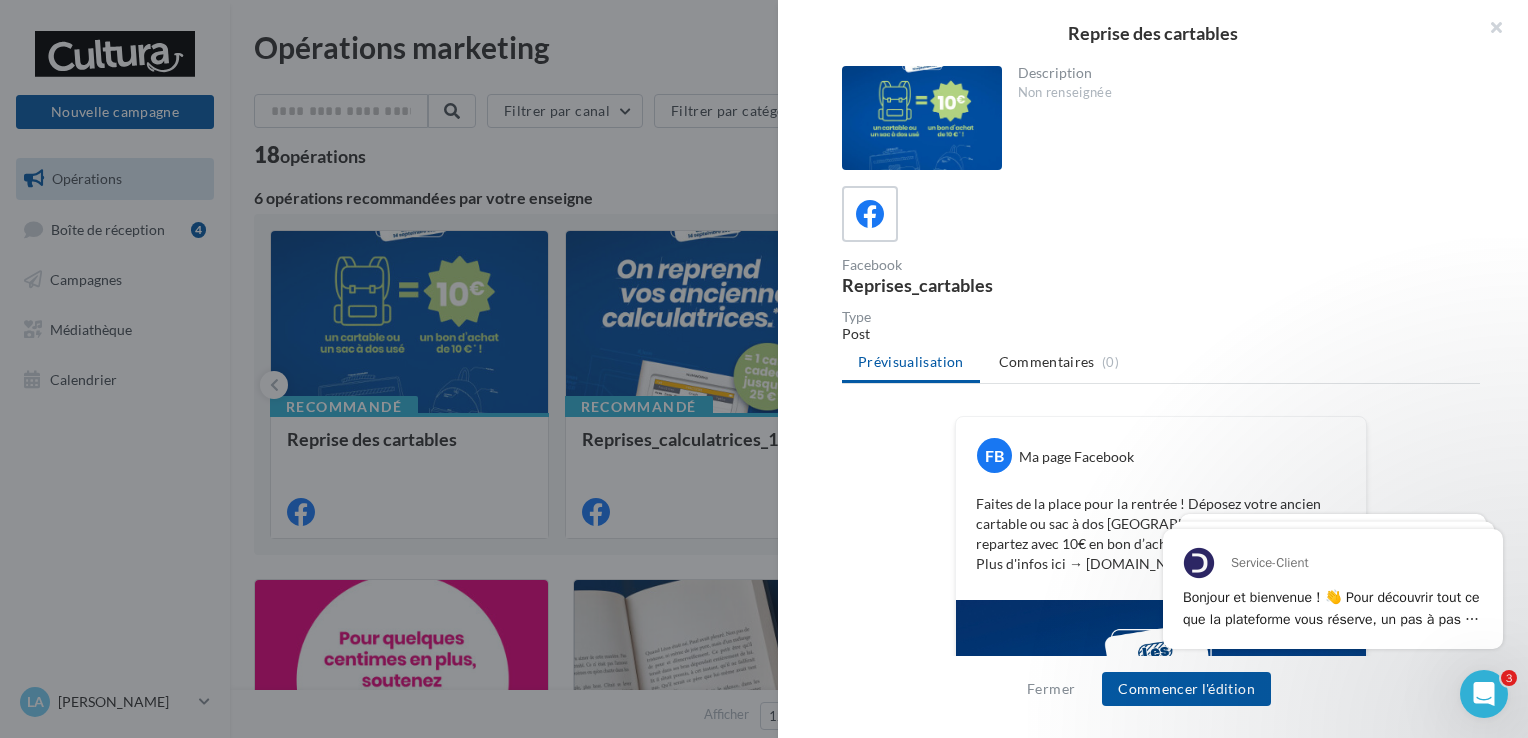 click 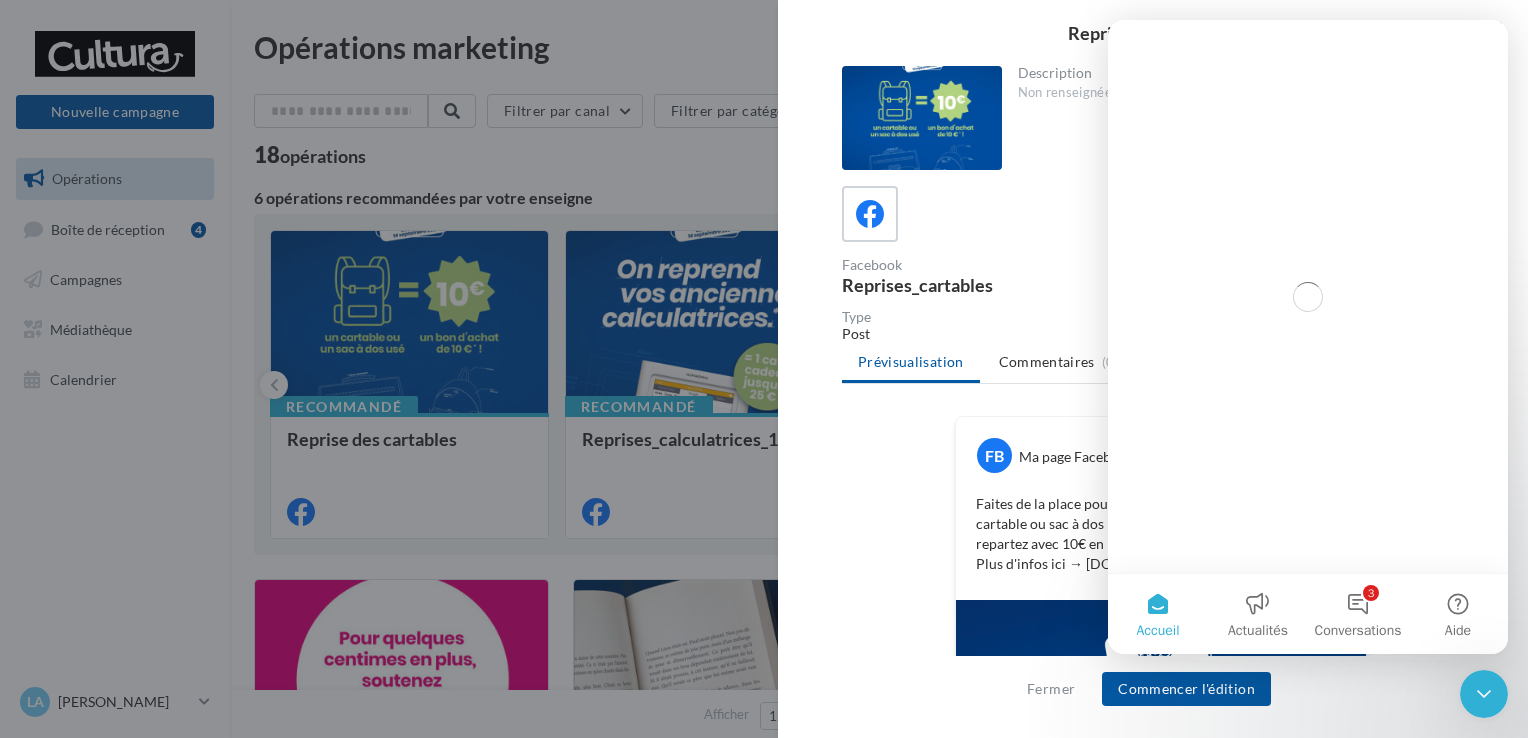 scroll, scrollTop: 0, scrollLeft: 0, axis: both 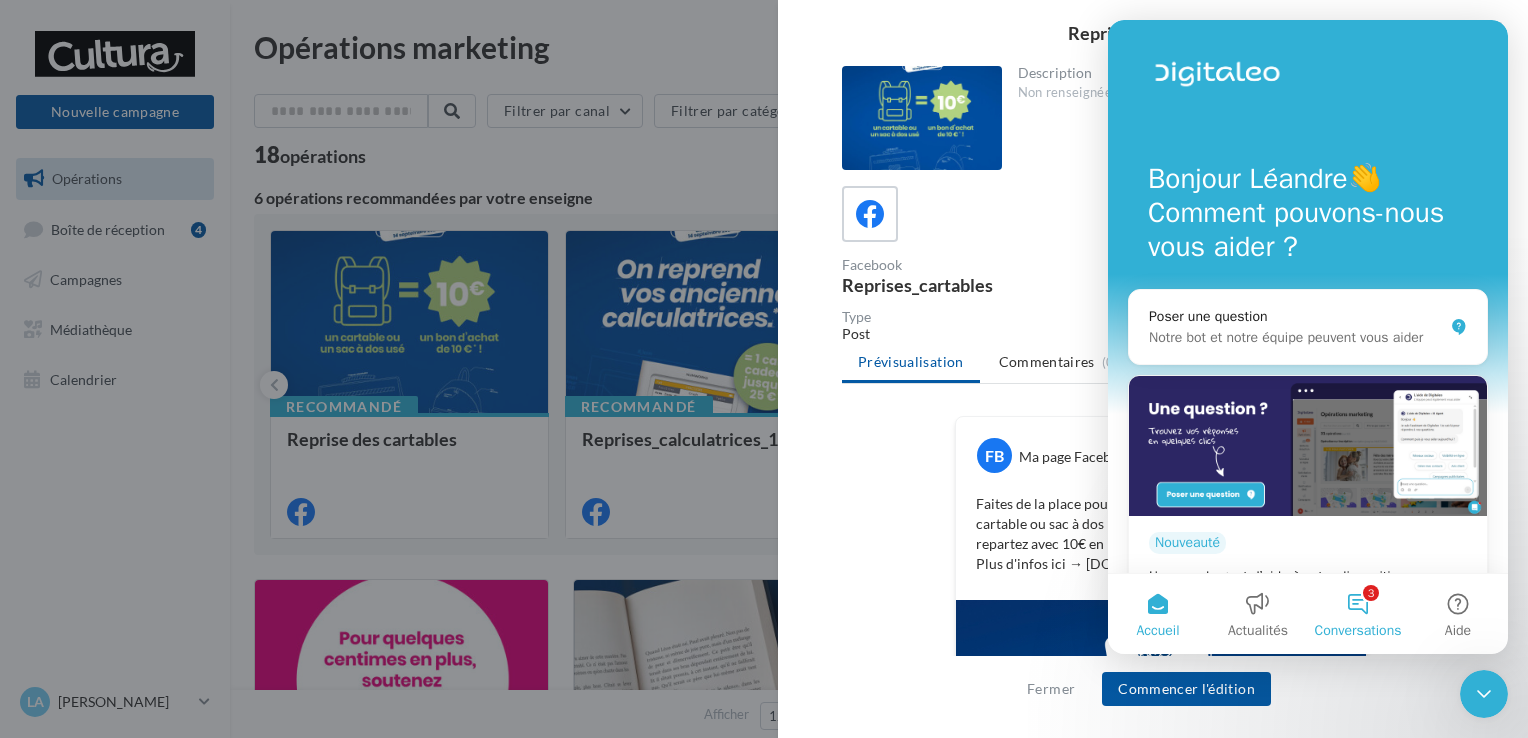 click on "3 Conversations" at bounding box center [1358, 614] 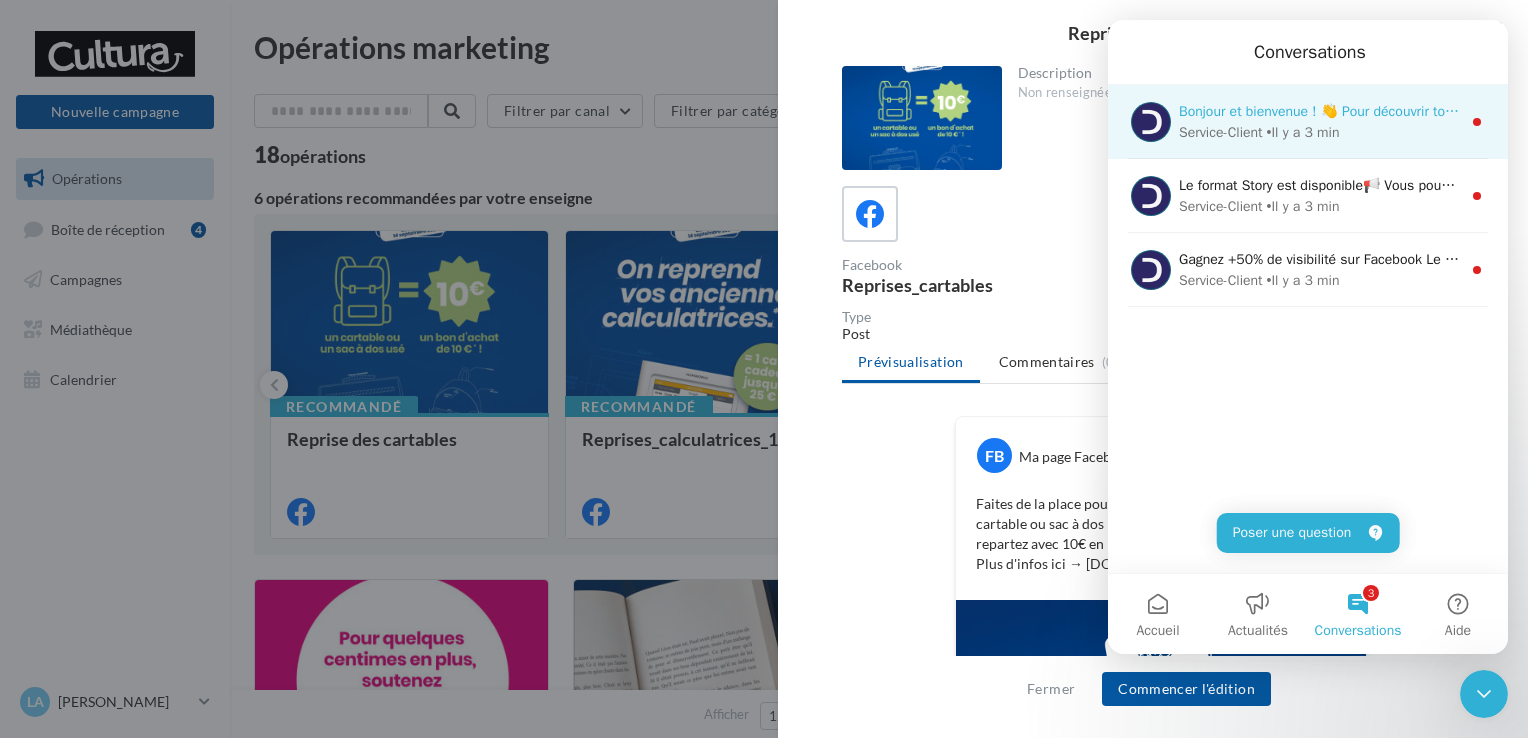 click on "Bonjour et bienvenue ! 👋  Pour découvrir tout ce que la plateforme vous réserve, un pas à pas va démarrer pour vous accompagner à réaliser vos premières actions. ​ C'est parti 🤓" at bounding box center [1731, 111] 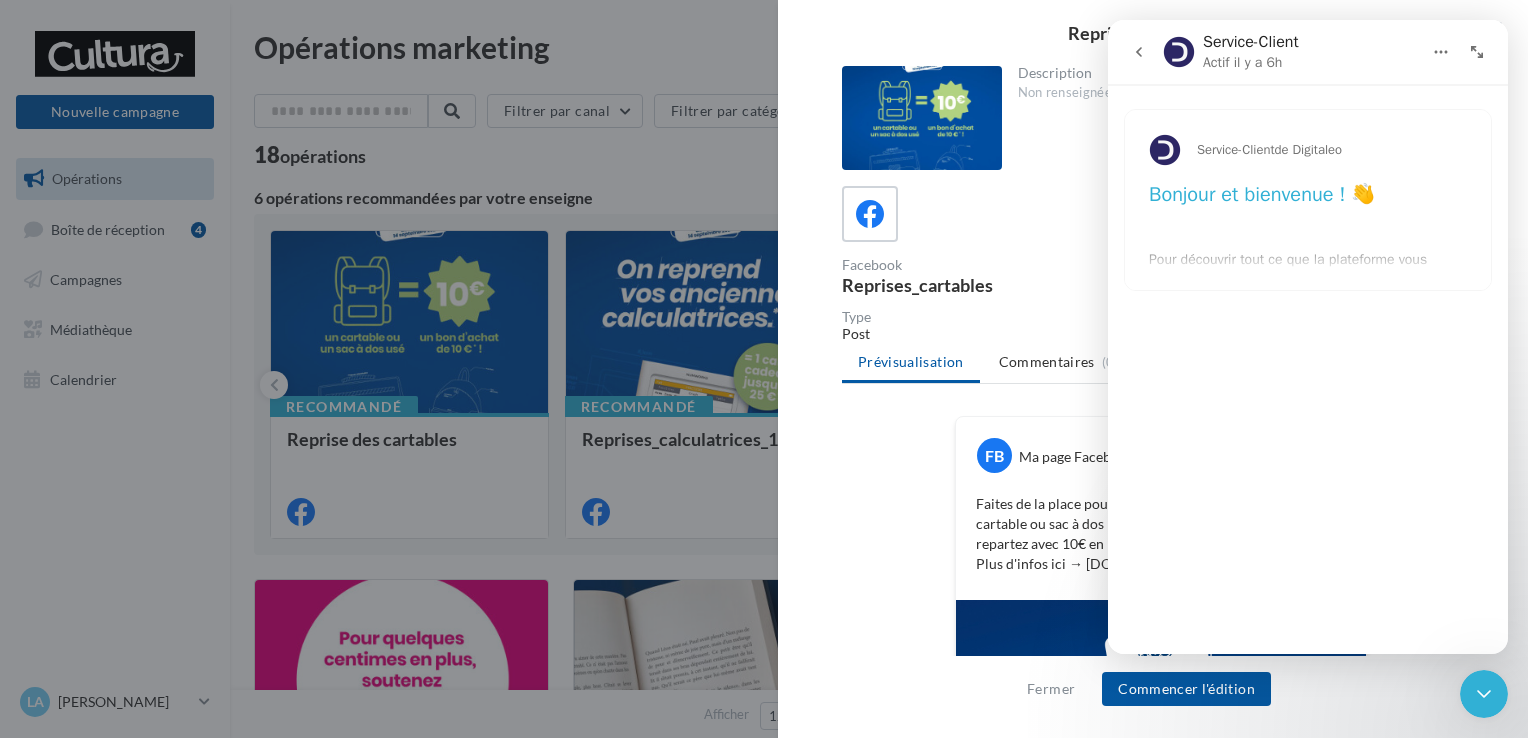 click 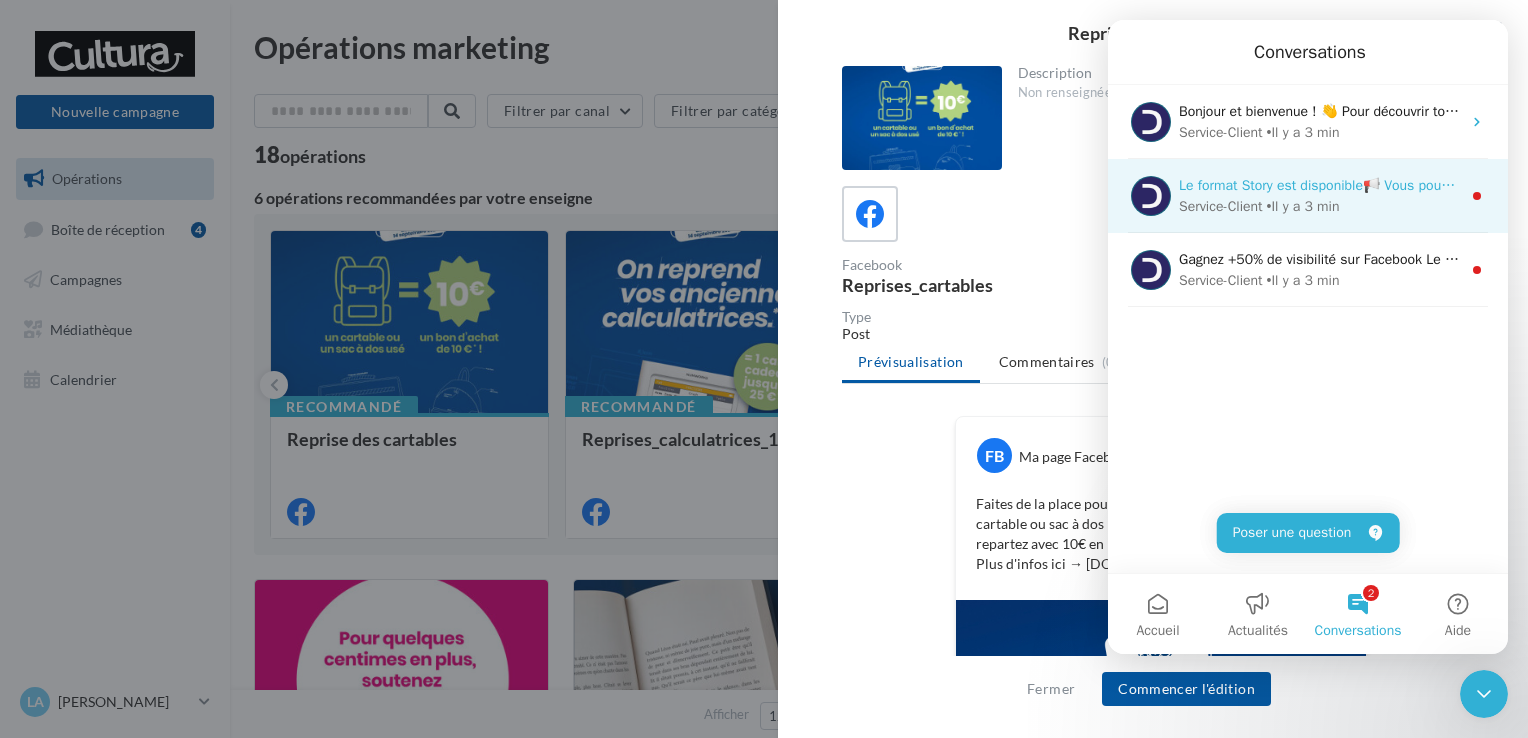 click on "•  Il y a 3 min" at bounding box center [1303, 206] 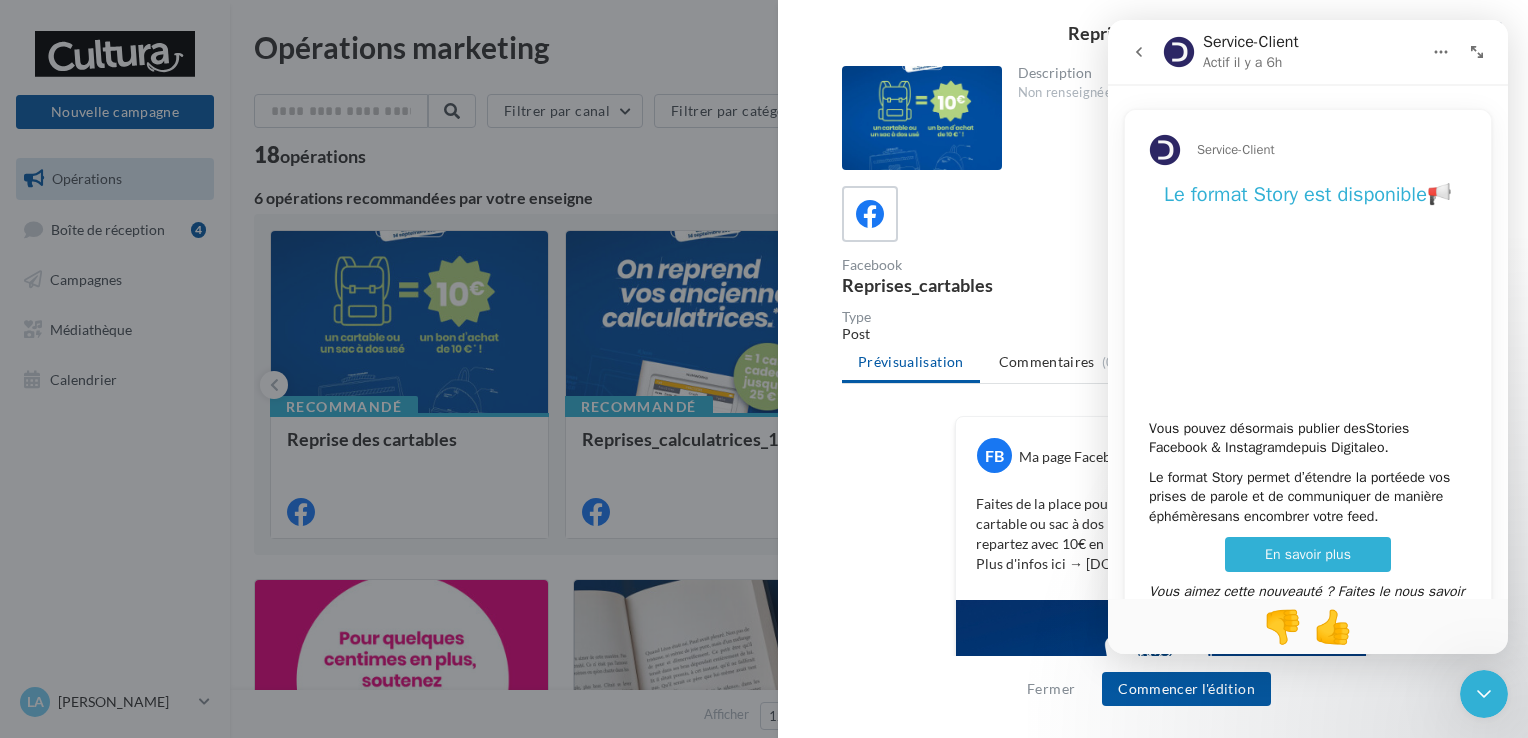 scroll, scrollTop: 82, scrollLeft: 0, axis: vertical 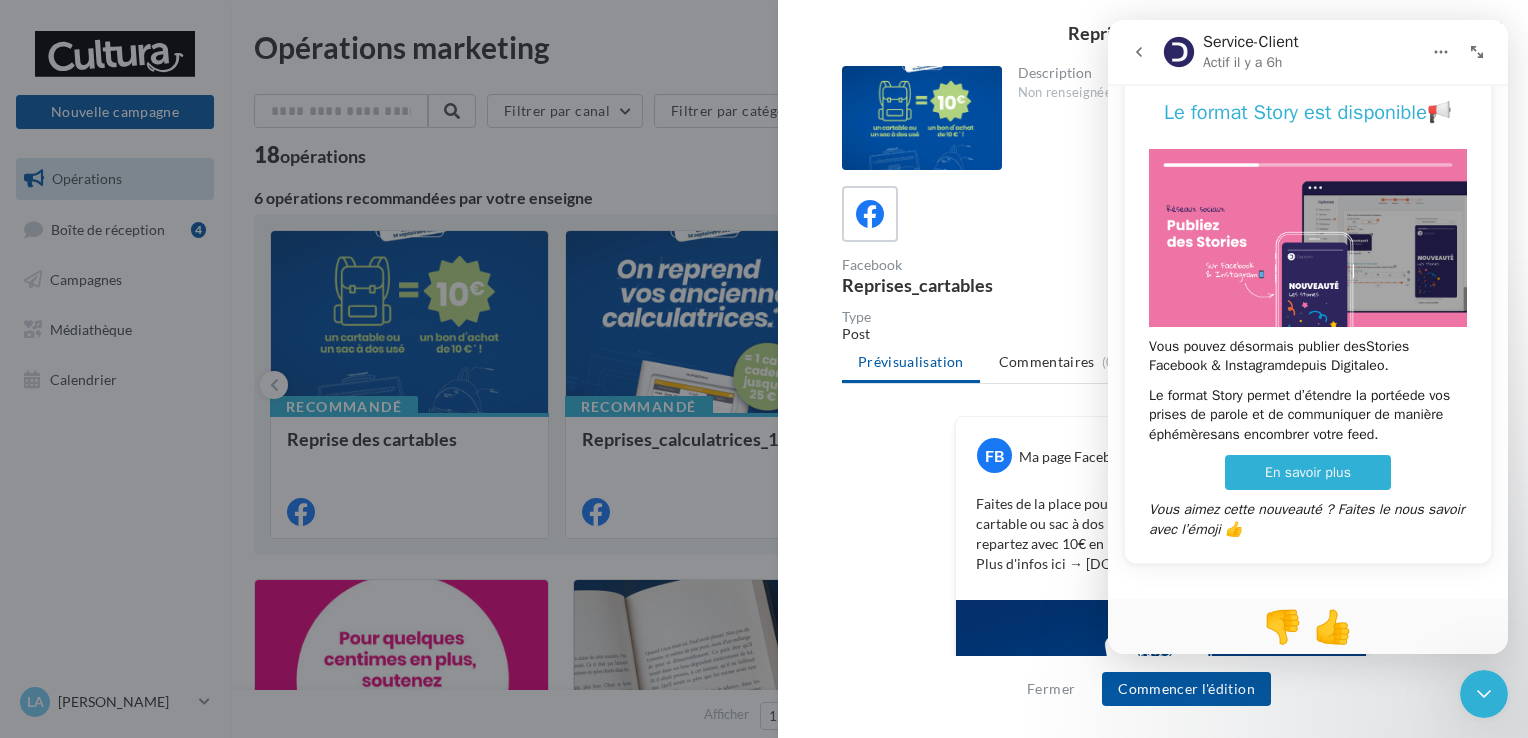 click 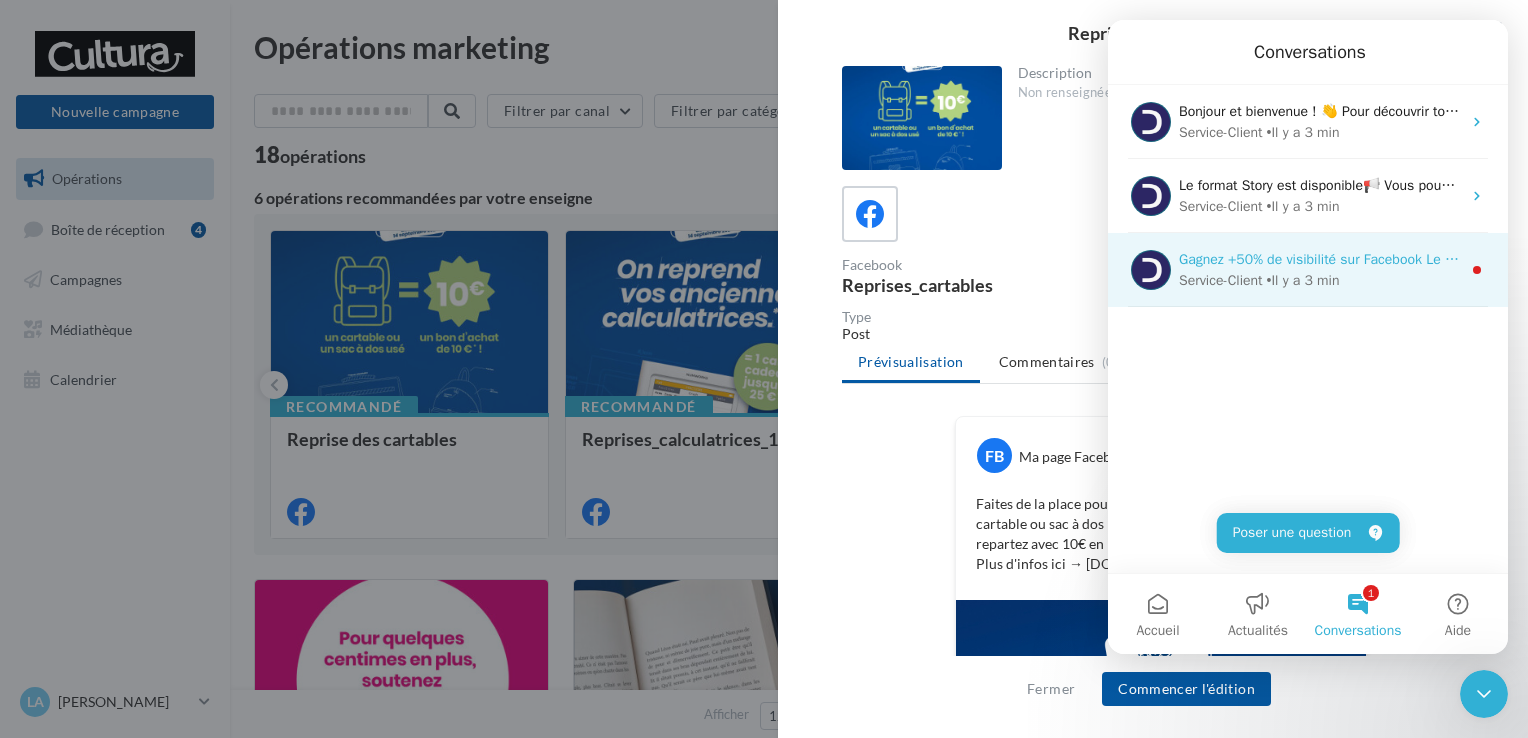 click on "Gagnez +50% de visibilité sur Facebook Le Boost de Post est disponible sur Digitaleo, pour amplifier la portée de vos posts Facebook. Touchez par exemple jusqu'à 20 000 profils supplémentaires dès 30€ sur 7 jours. Pour commencer sur vos derniers posts, rendez-vous dans "Campagnes", cliquez sur "Actions" puis "Booster mon post".     Vous aimez cette nouveauté ? Faites le nous savoir avec l’émoji 👍" at bounding box center [2432, 259] 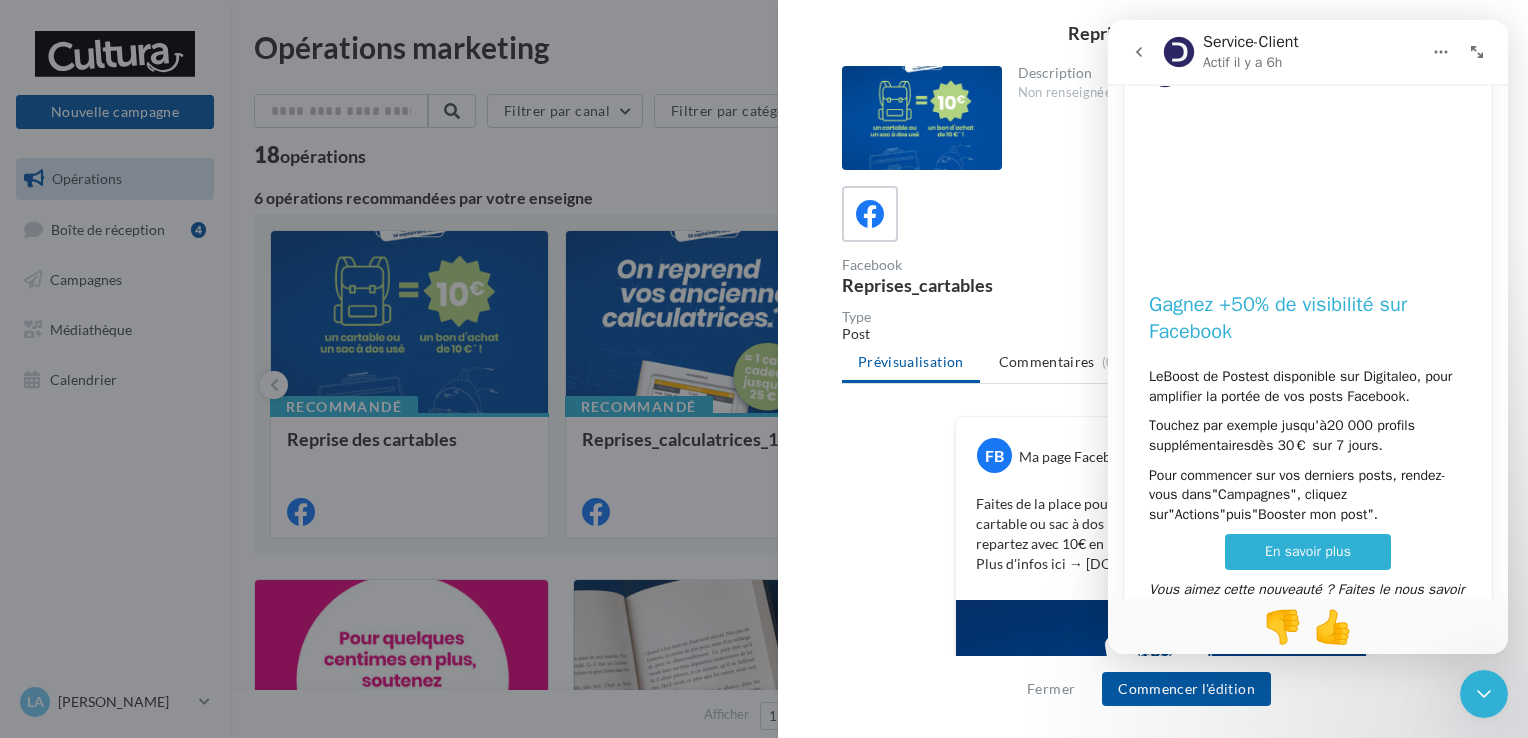 scroll, scrollTop: 157, scrollLeft: 0, axis: vertical 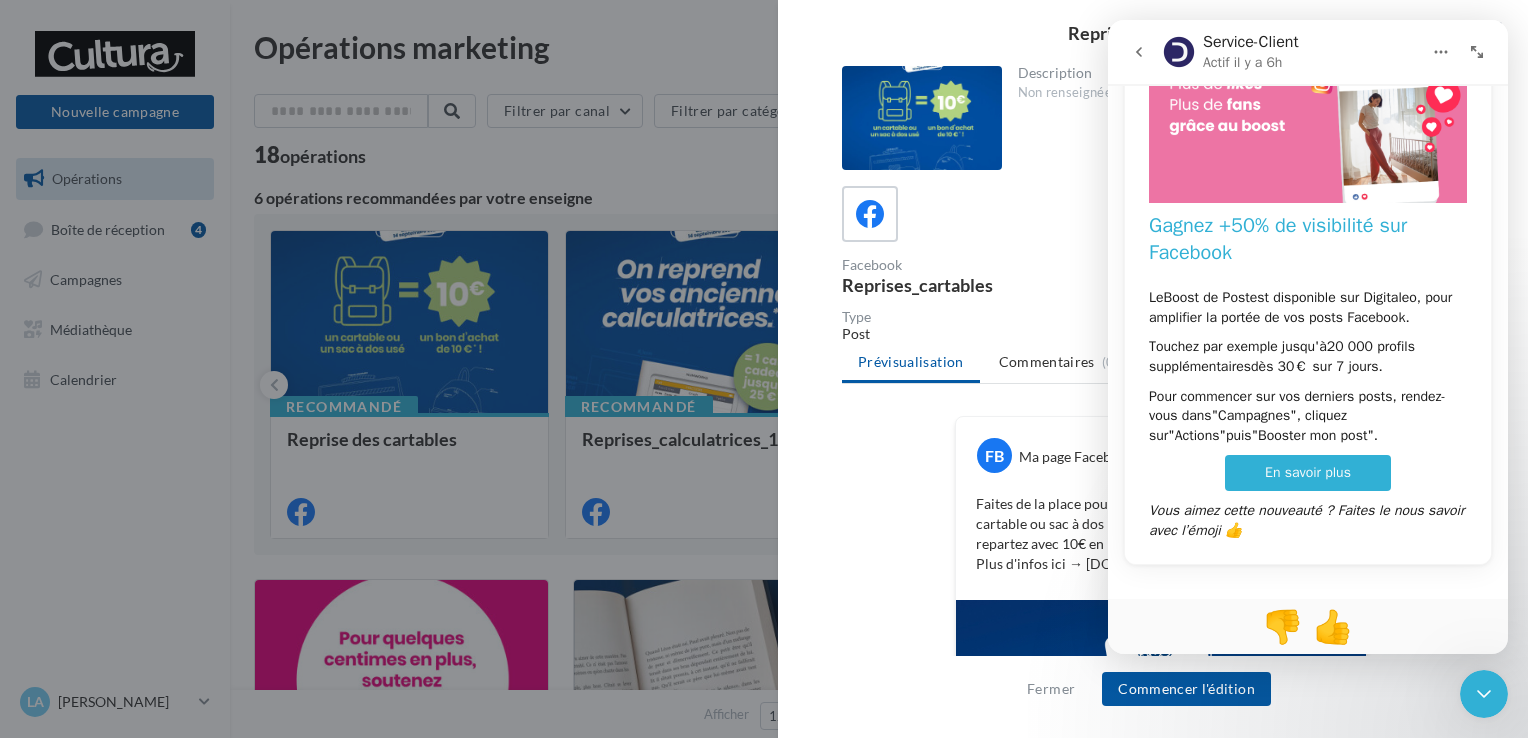 click 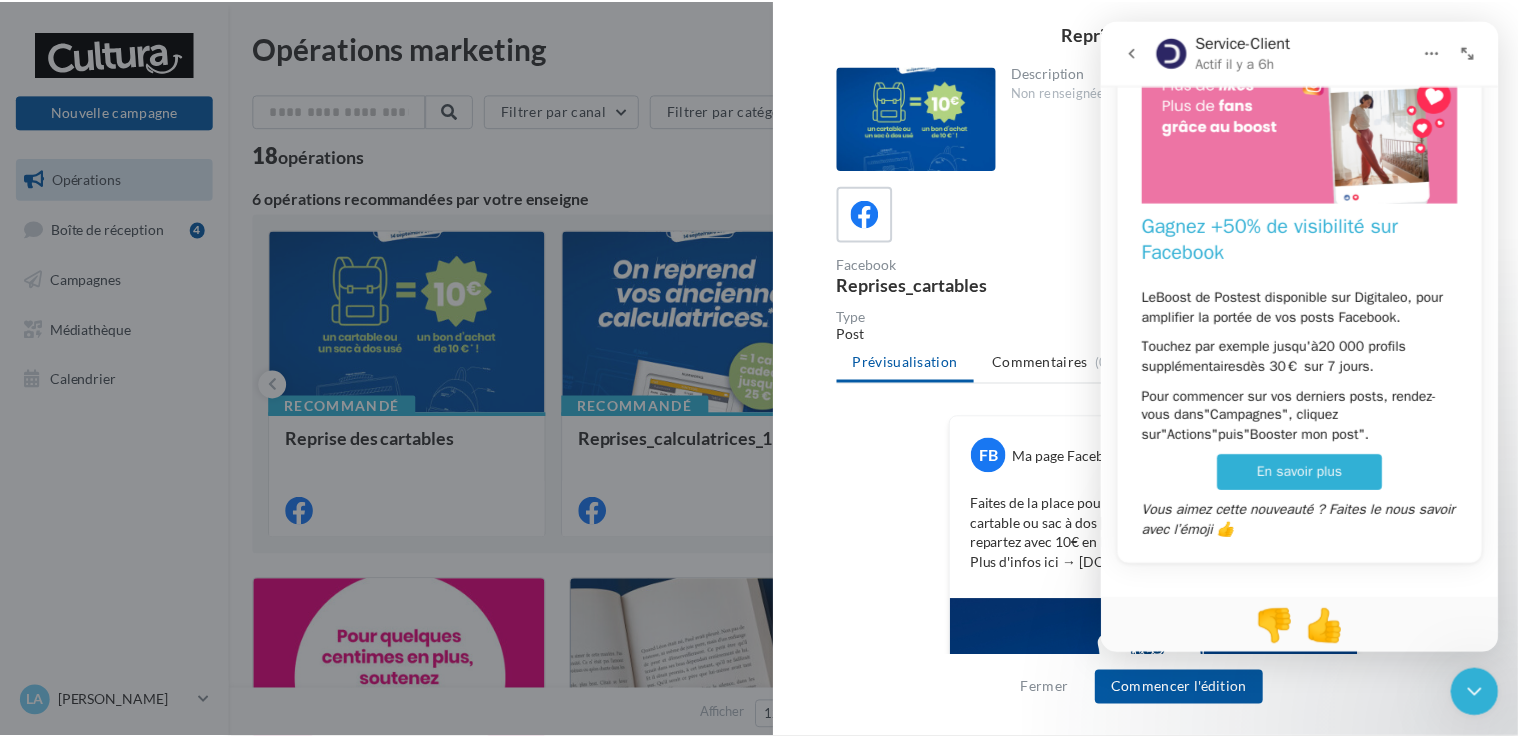scroll, scrollTop: 0, scrollLeft: 0, axis: both 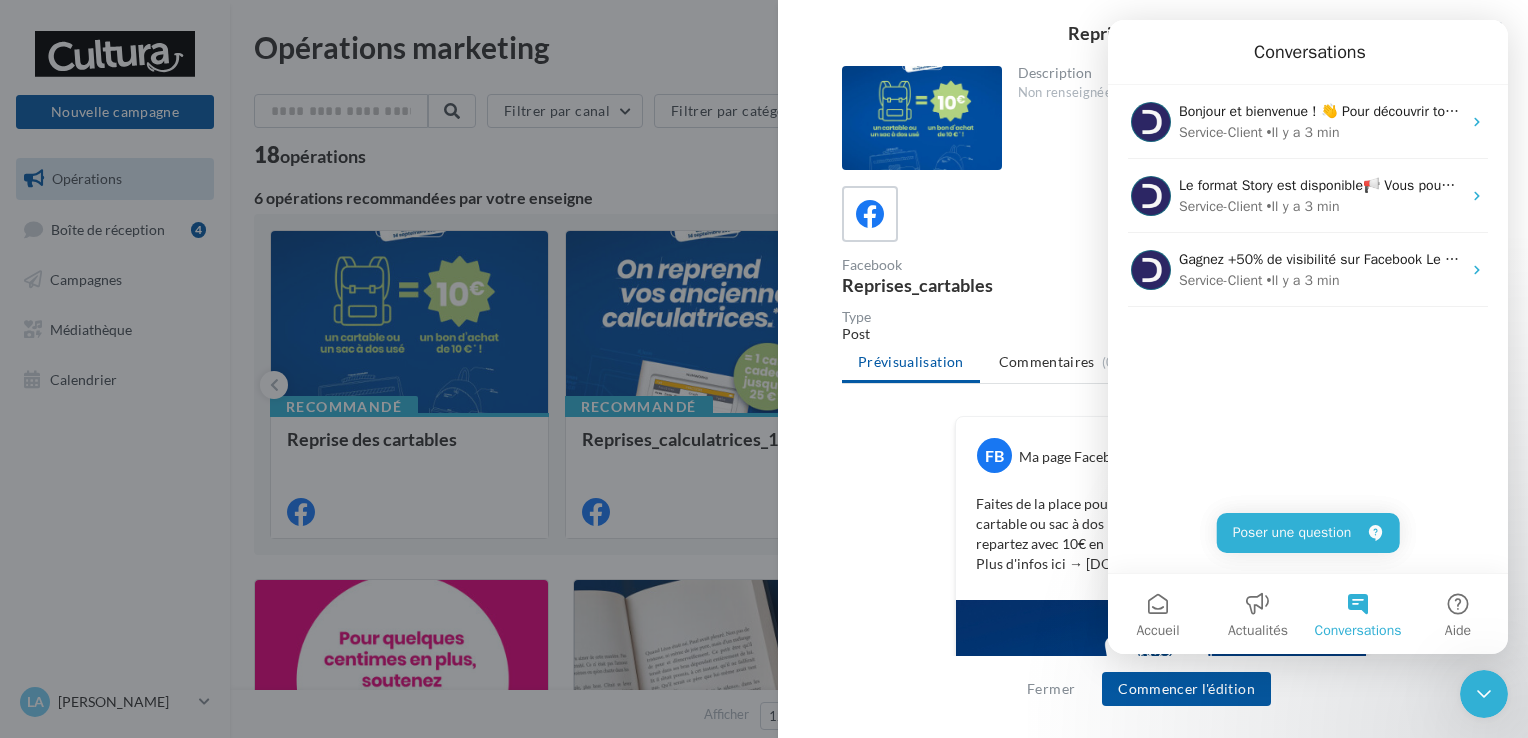 click at bounding box center (764, 369) 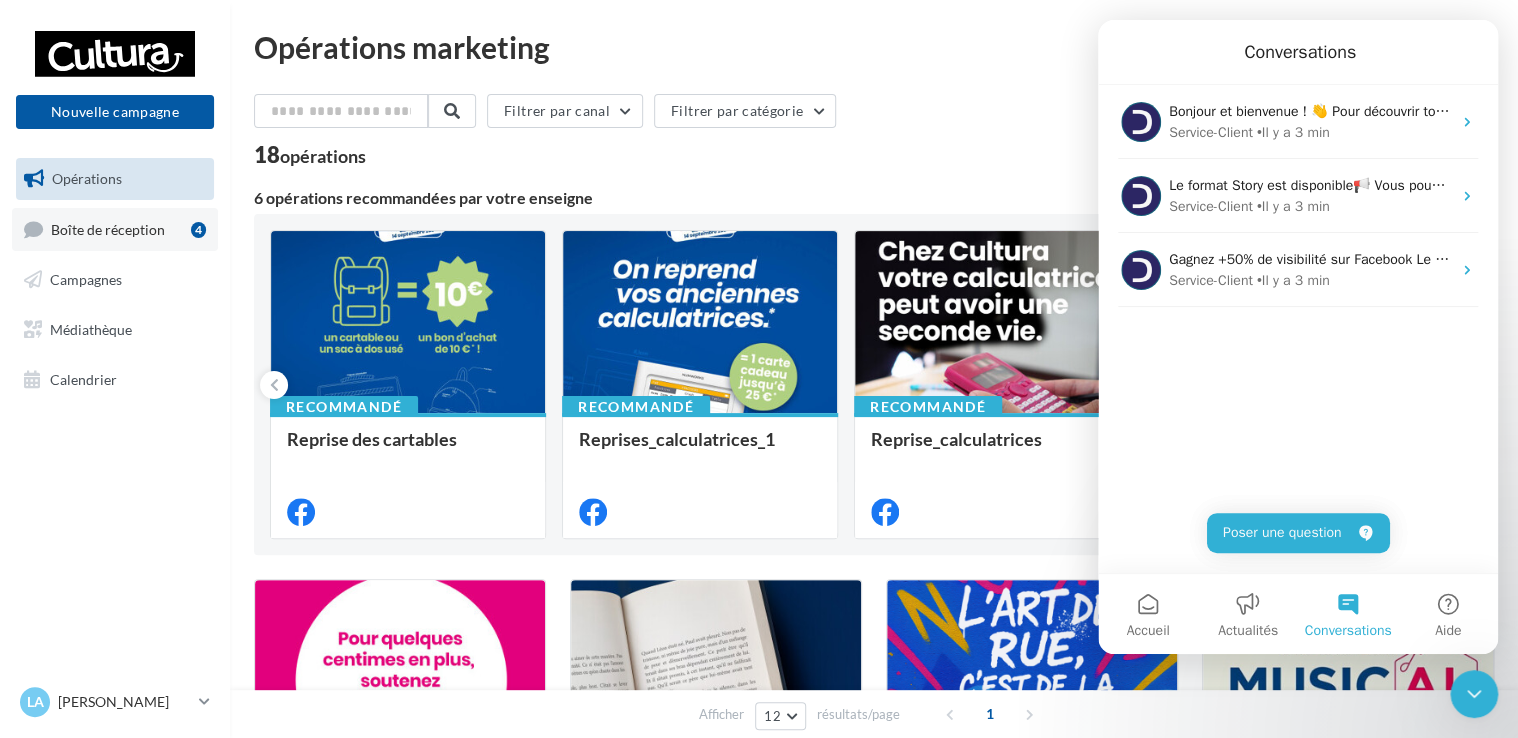 click on "Boîte de réception" at bounding box center (108, 228) 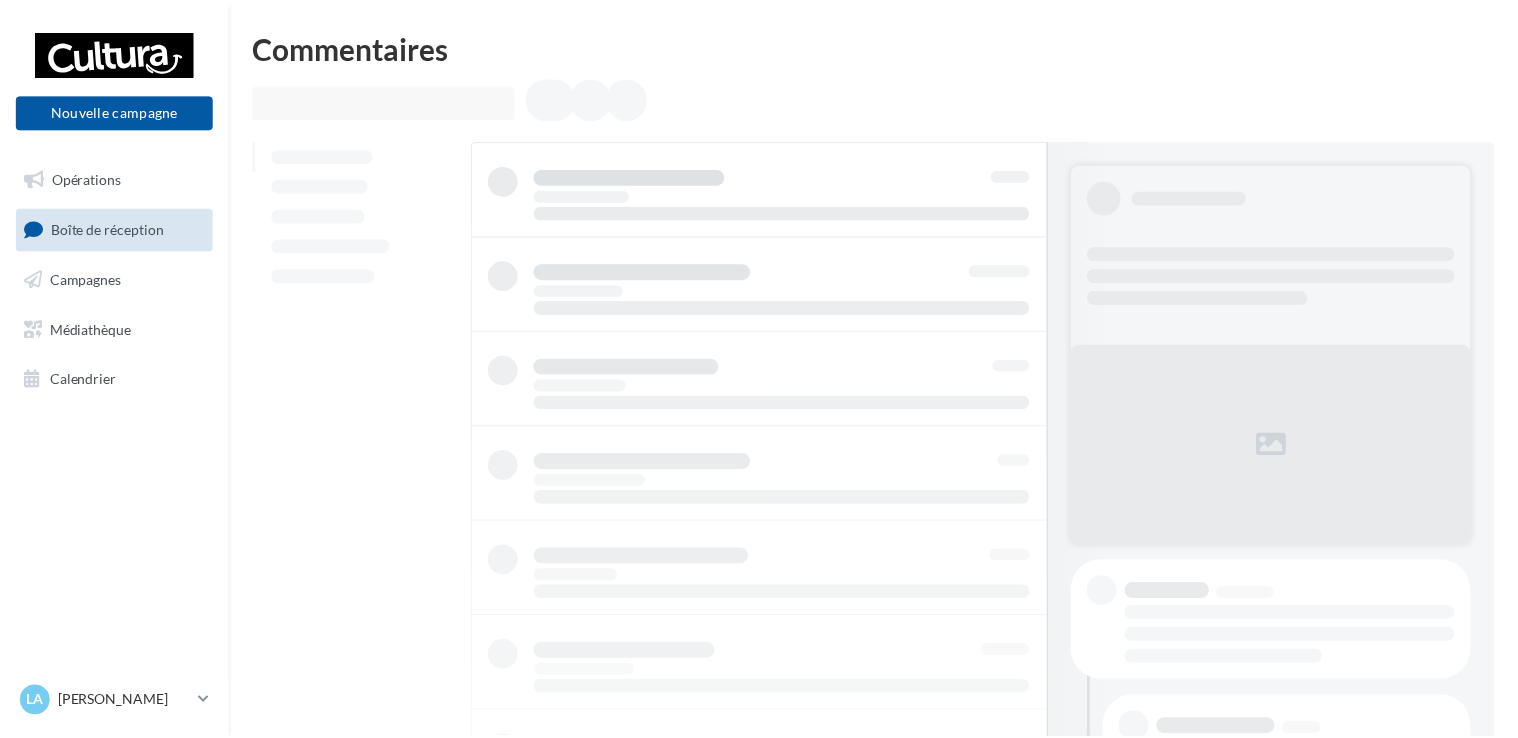 scroll, scrollTop: 0, scrollLeft: 0, axis: both 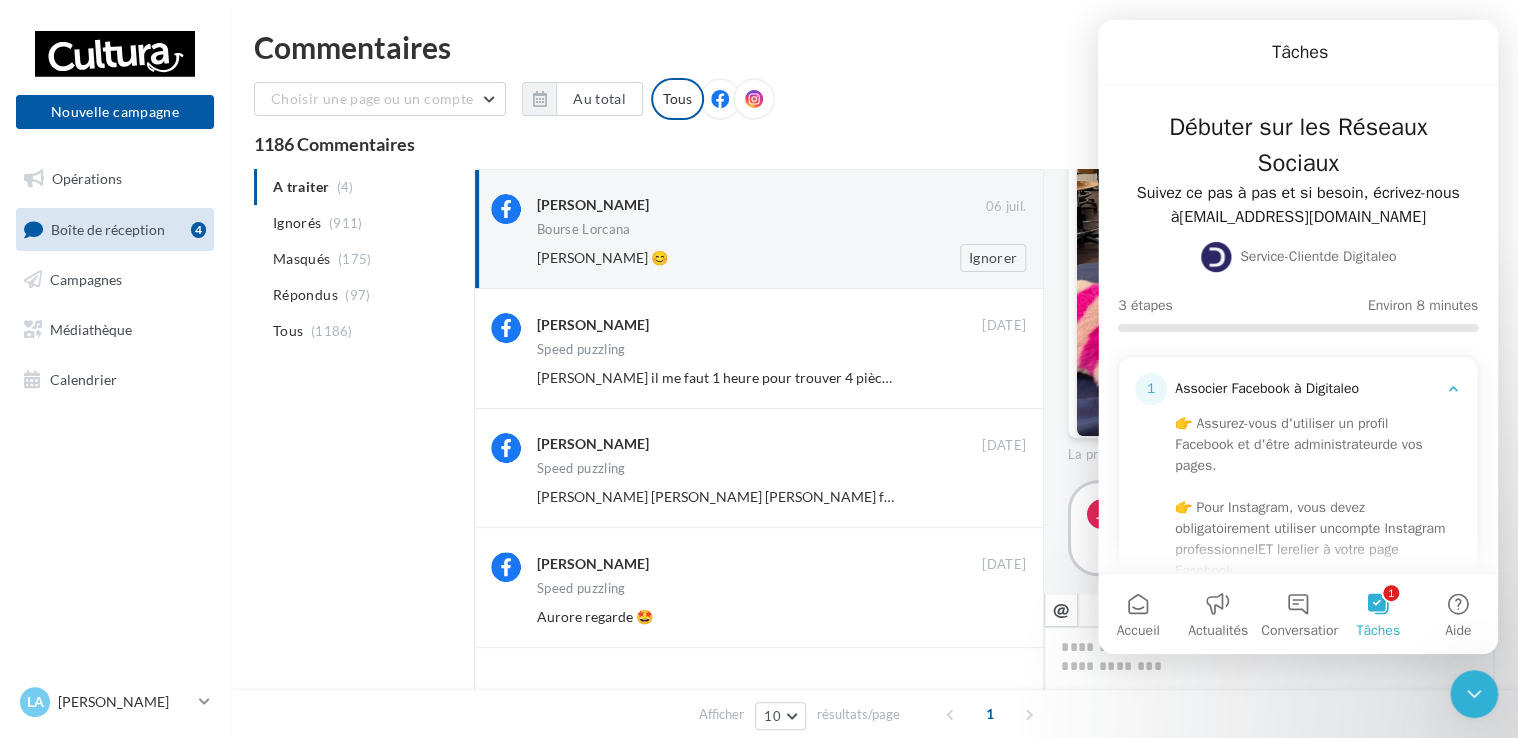 click on "Bourse Lorcana" at bounding box center [781, 231] 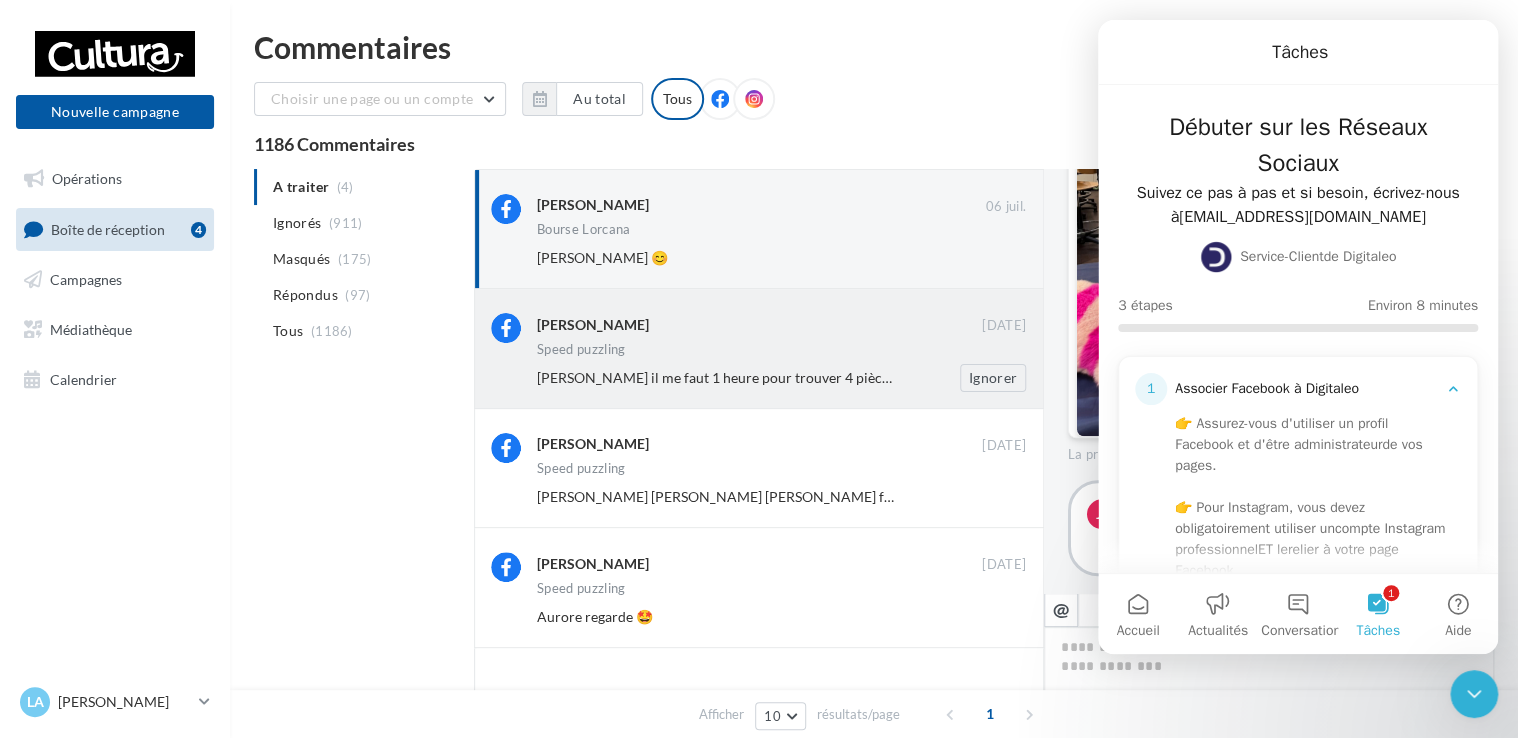 click on "[PERSON_NAME]" at bounding box center [759, 323] 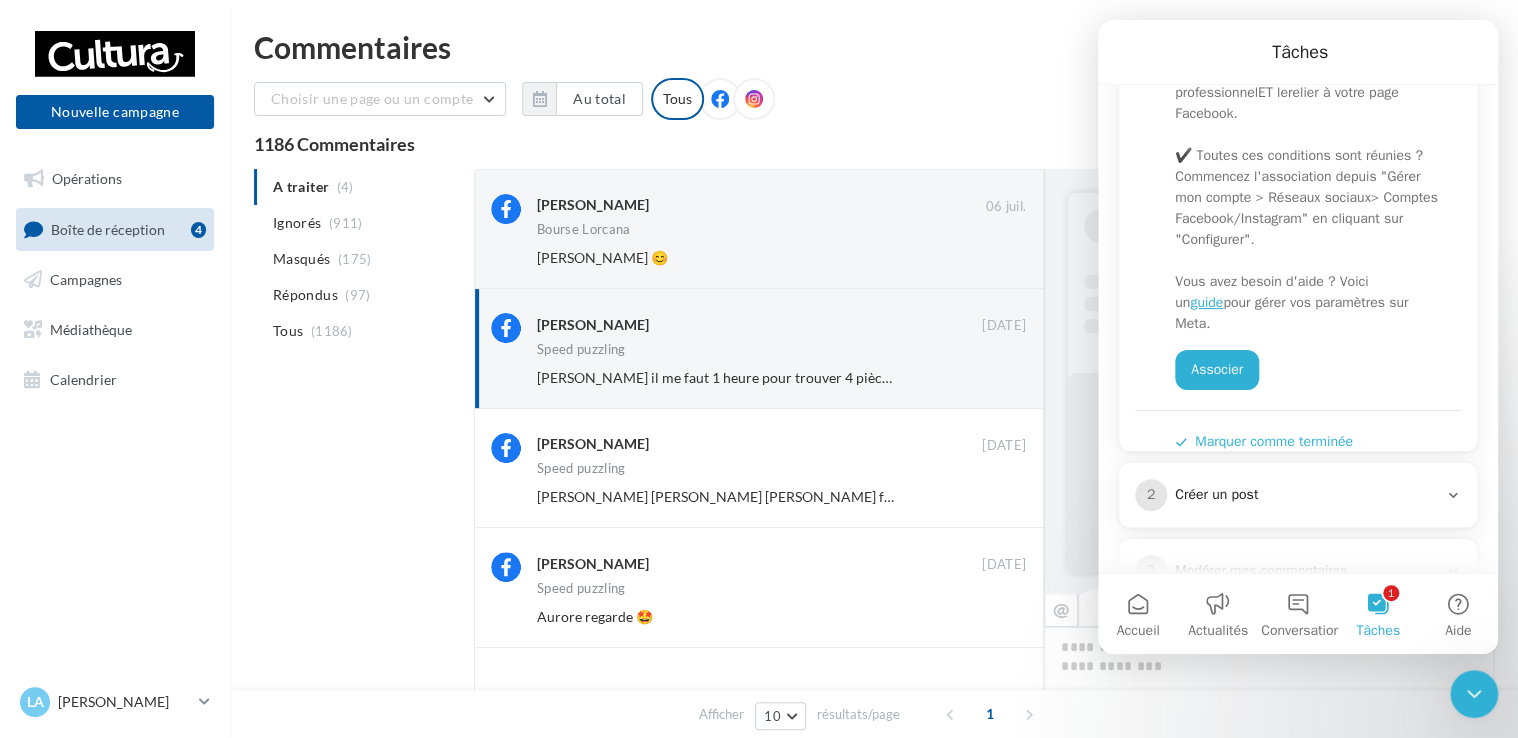 scroll, scrollTop: 516, scrollLeft: 0, axis: vertical 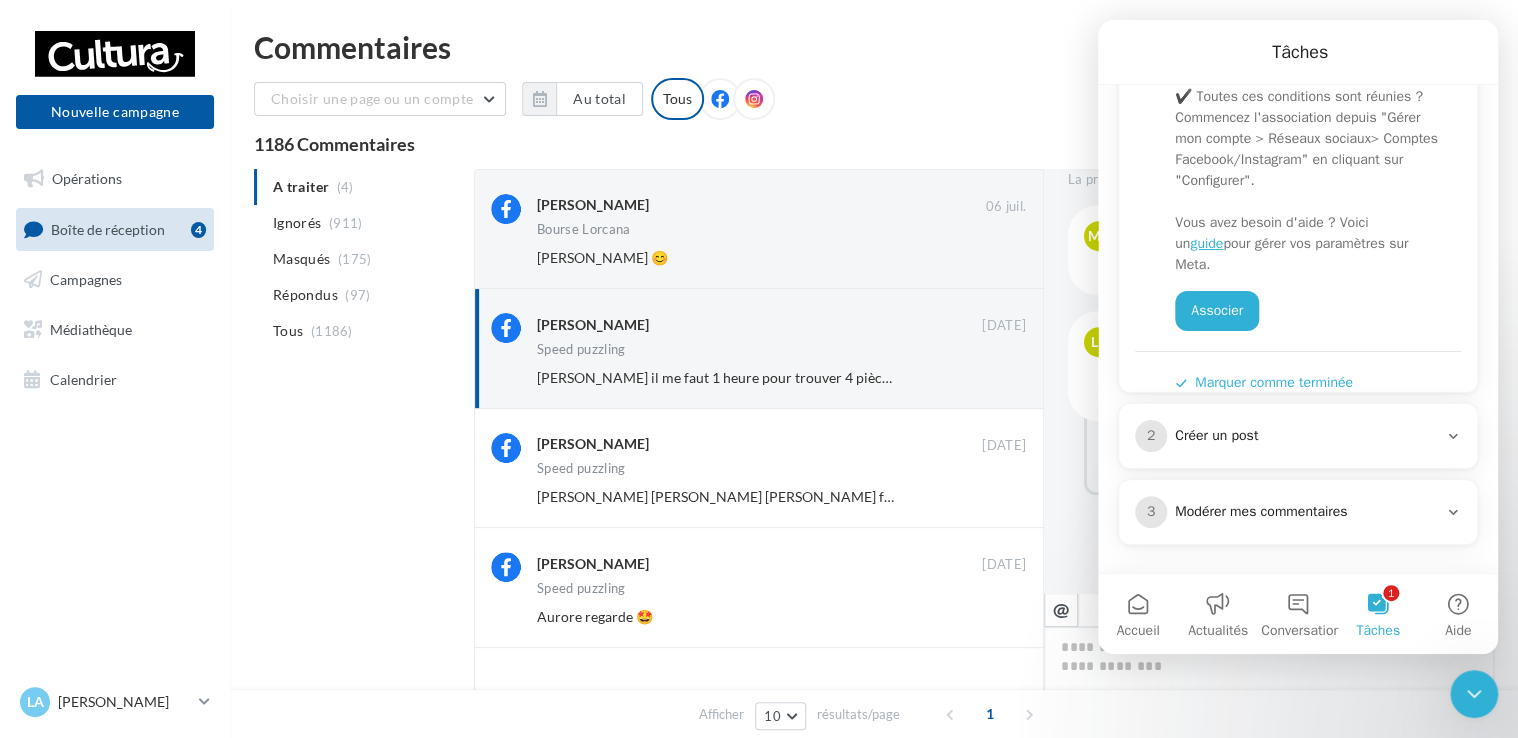 click on "1 Tâches" at bounding box center (1378, 614) 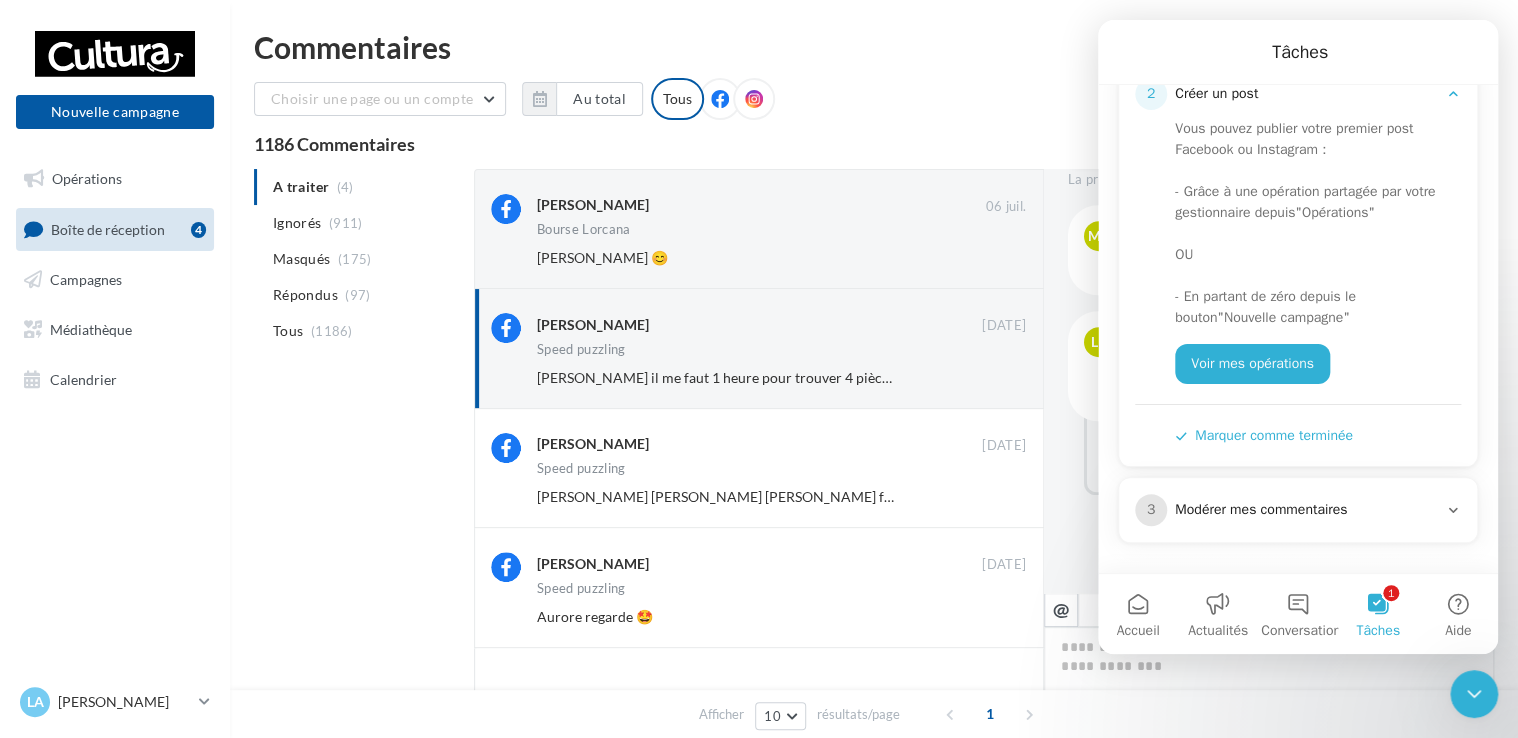 scroll, scrollTop: 368, scrollLeft: 0, axis: vertical 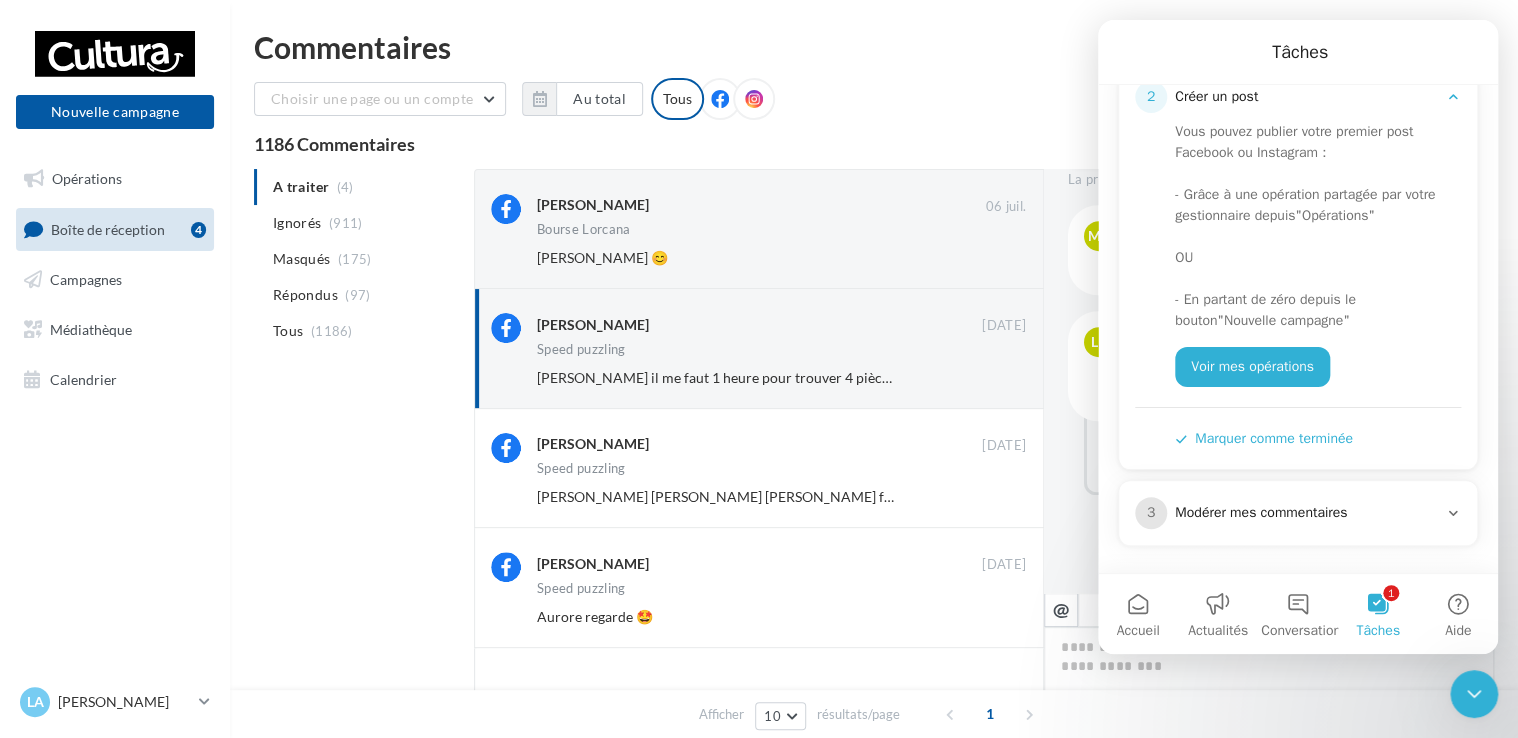click on "Modérer mes commentaires" at bounding box center (1306, 513) 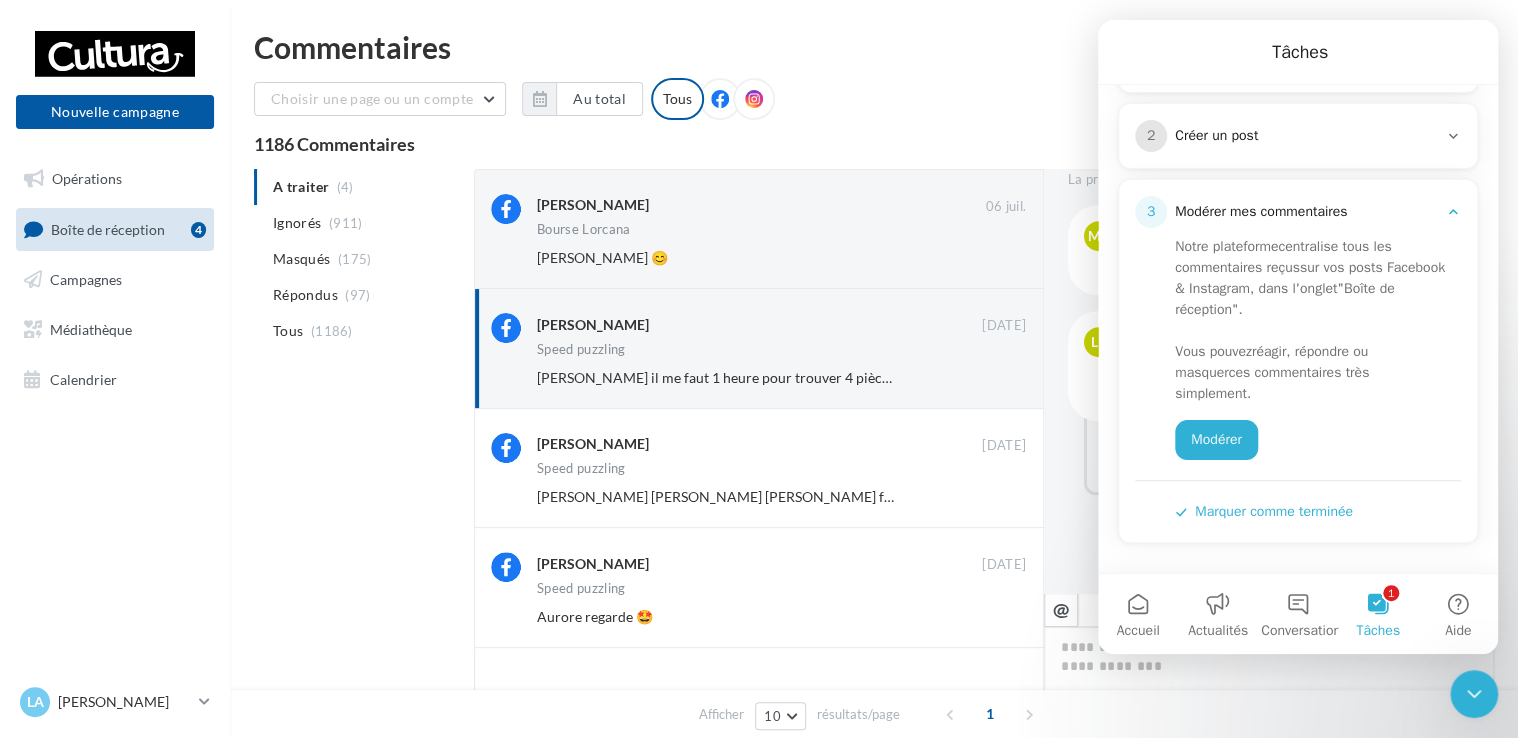 scroll, scrollTop: 327, scrollLeft: 0, axis: vertical 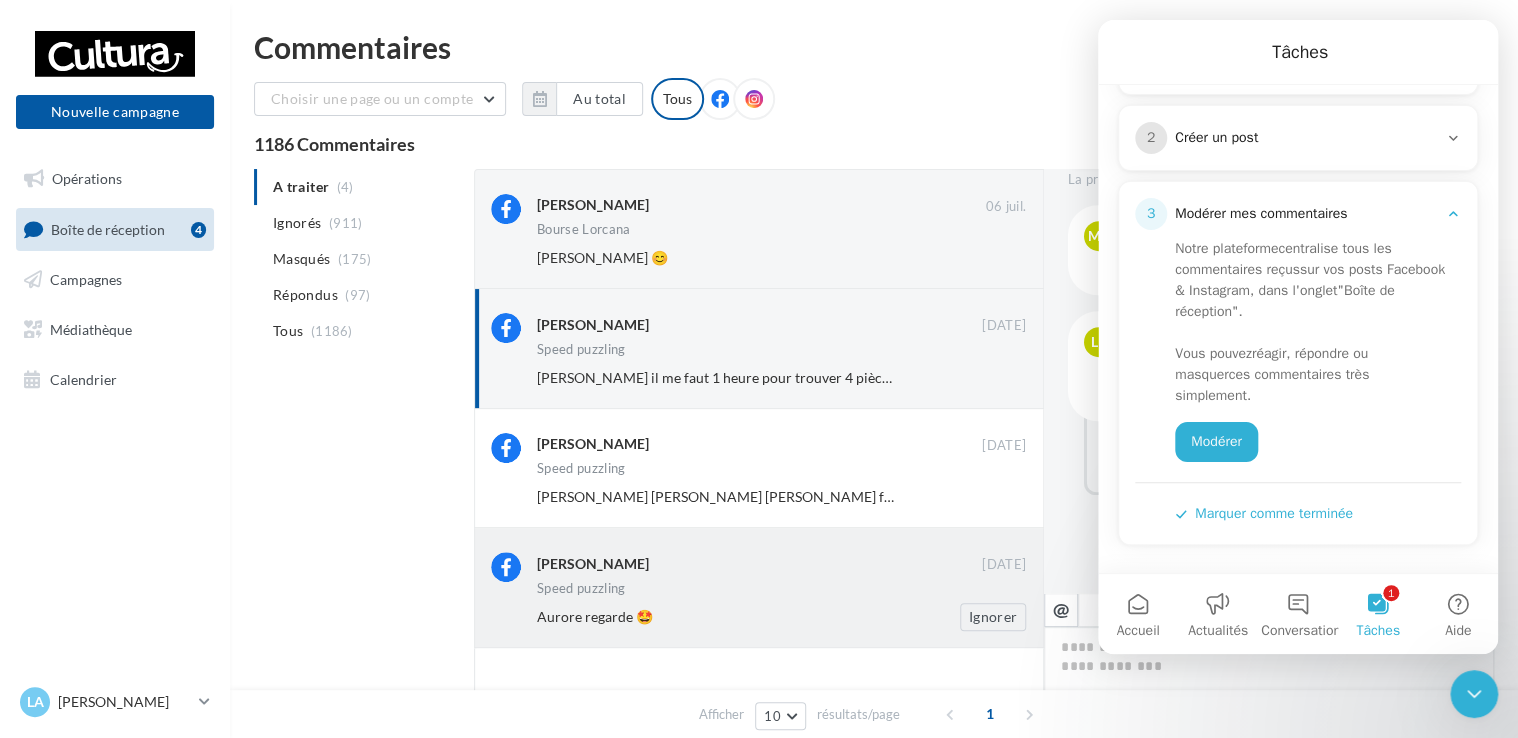 click on "Mégane Riera" at bounding box center (759, 562) 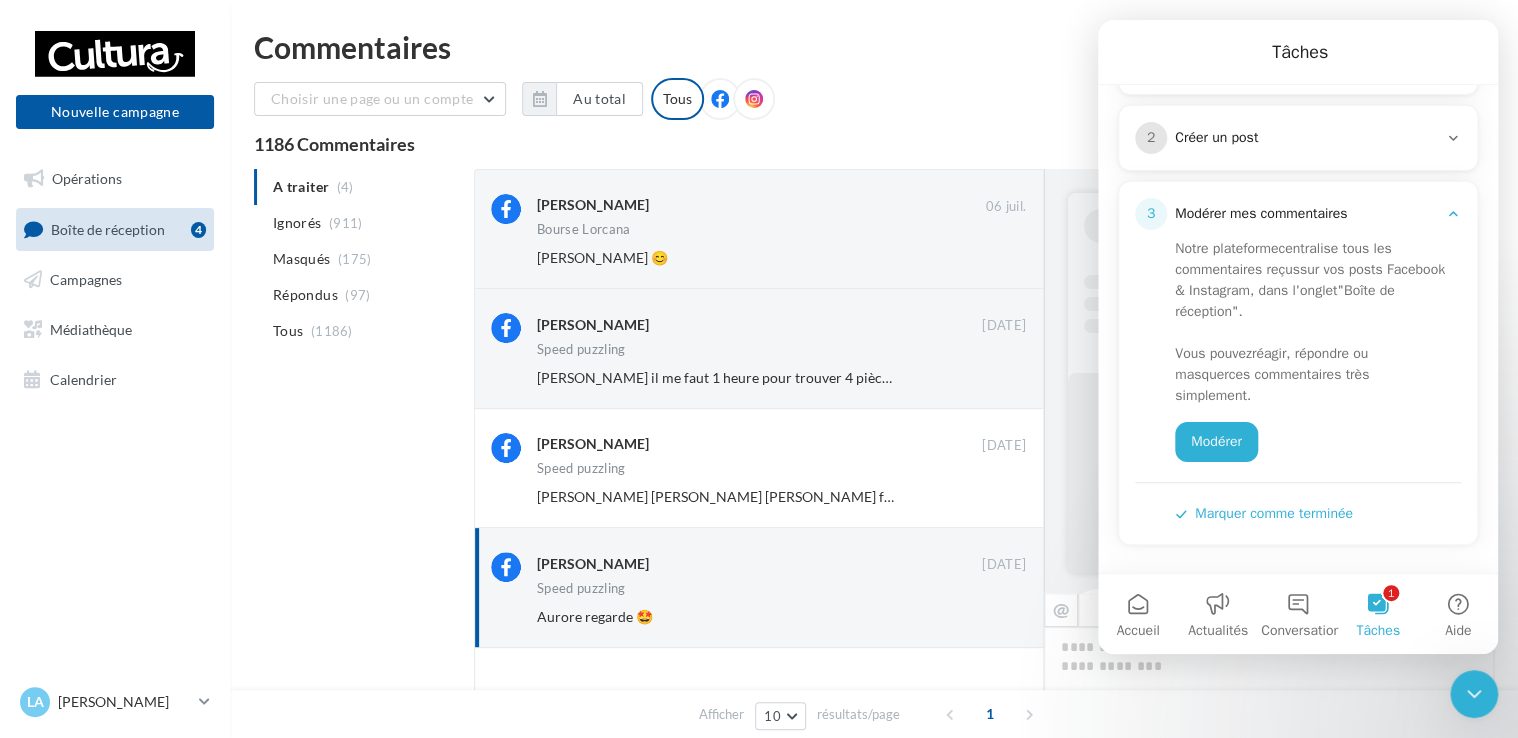 click 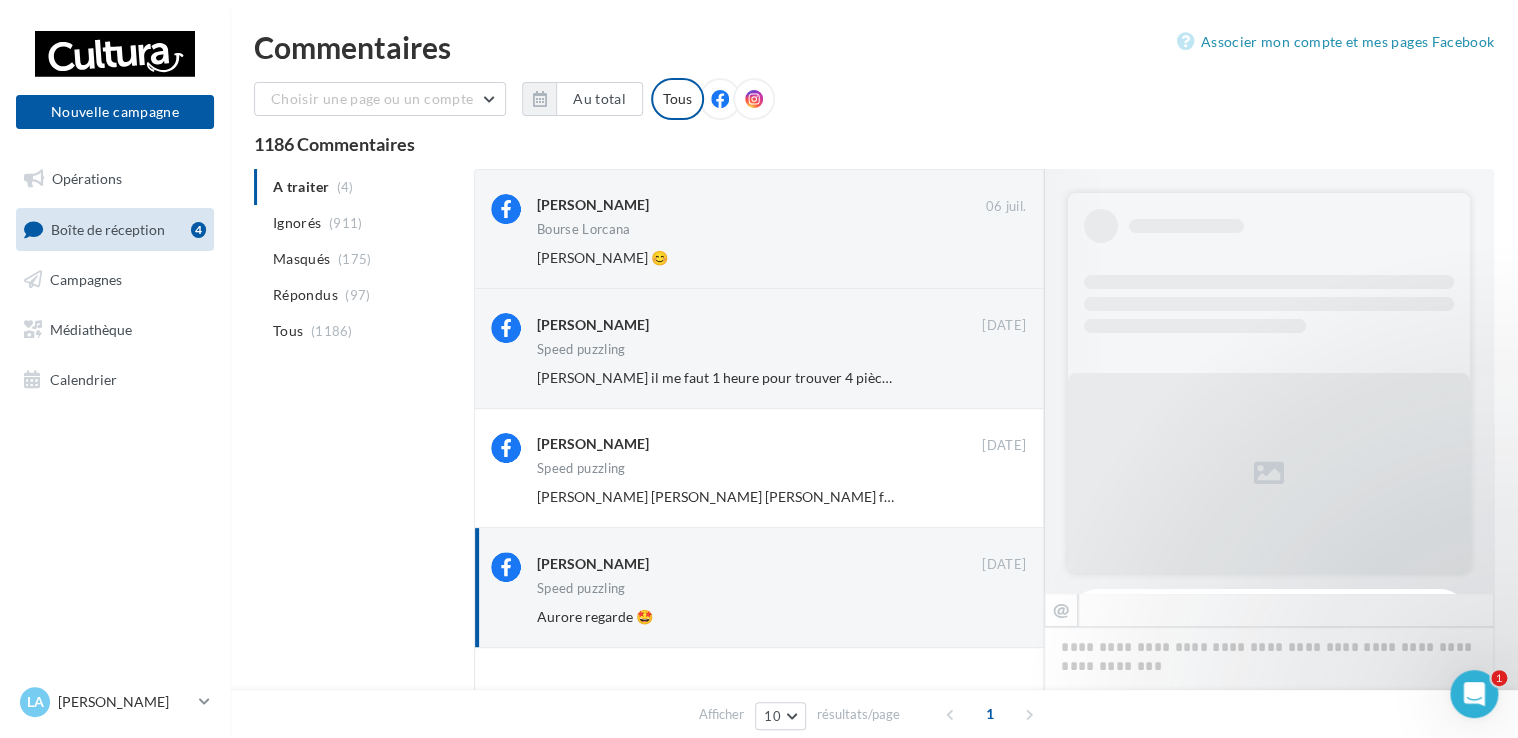 scroll, scrollTop: 0, scrollLeft: 0, axis: both 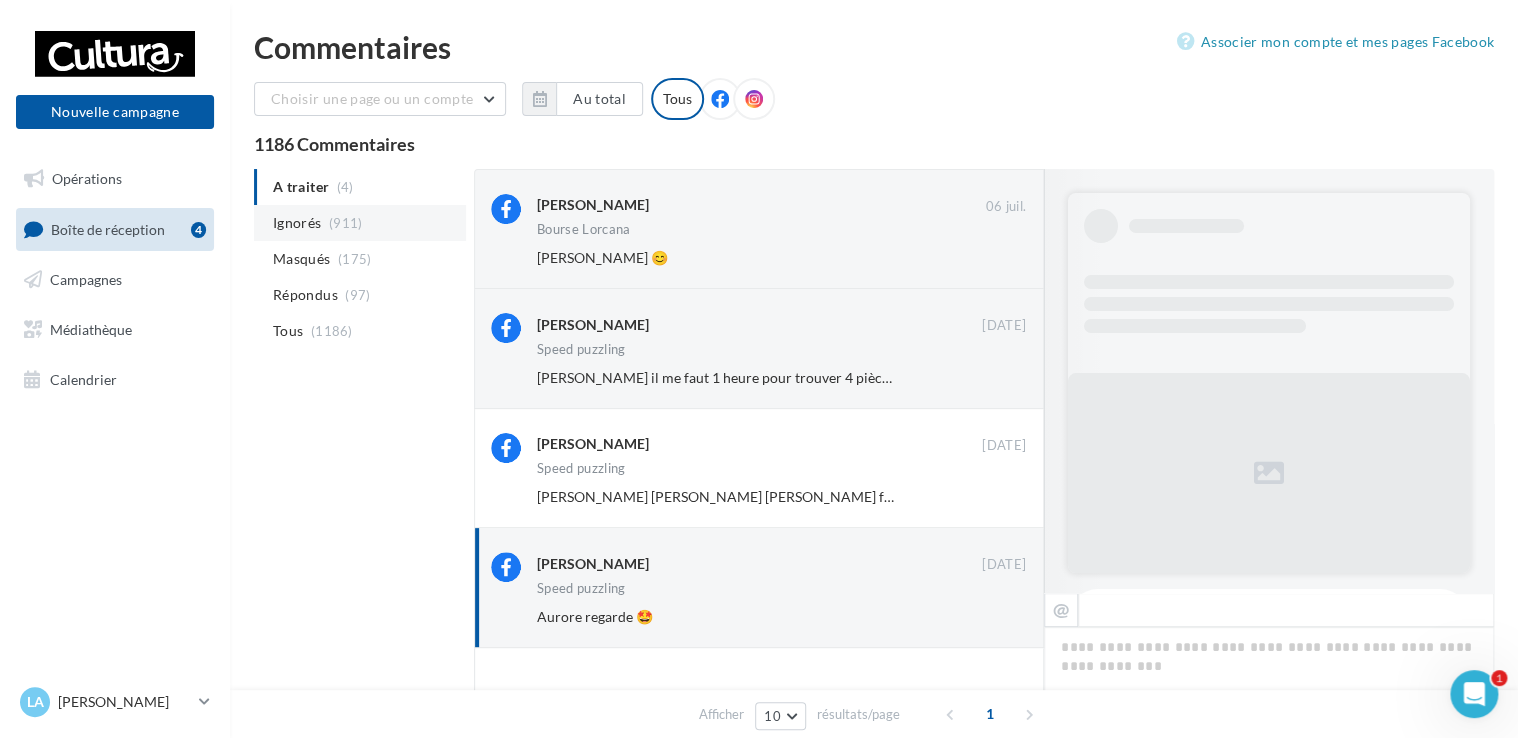click on "Ignorés" at bounding box center (297, 223) 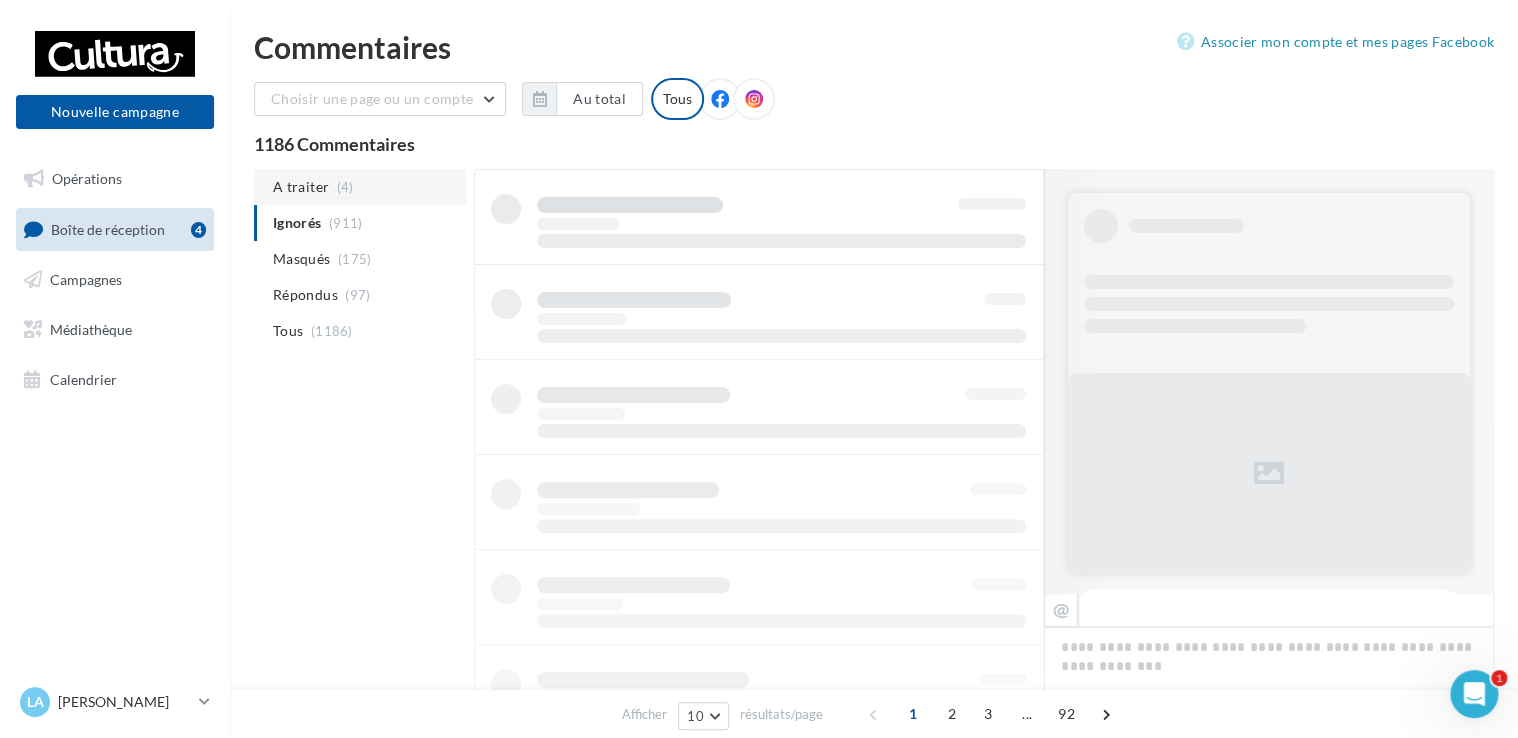 scroll, scrollTop: 0, scrollLeft: 0, axis: both 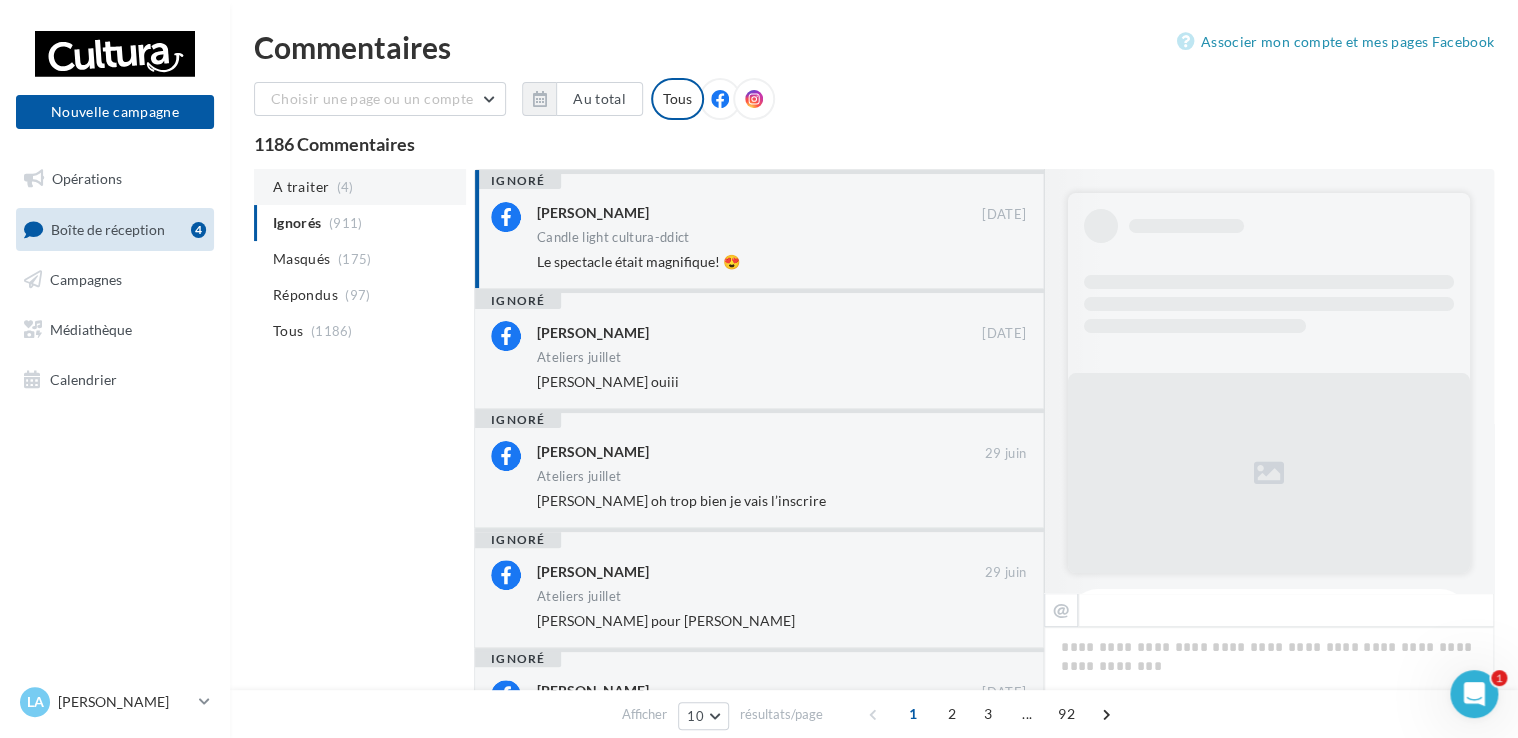 click on "A traiter" at bounding box center [301, 187] 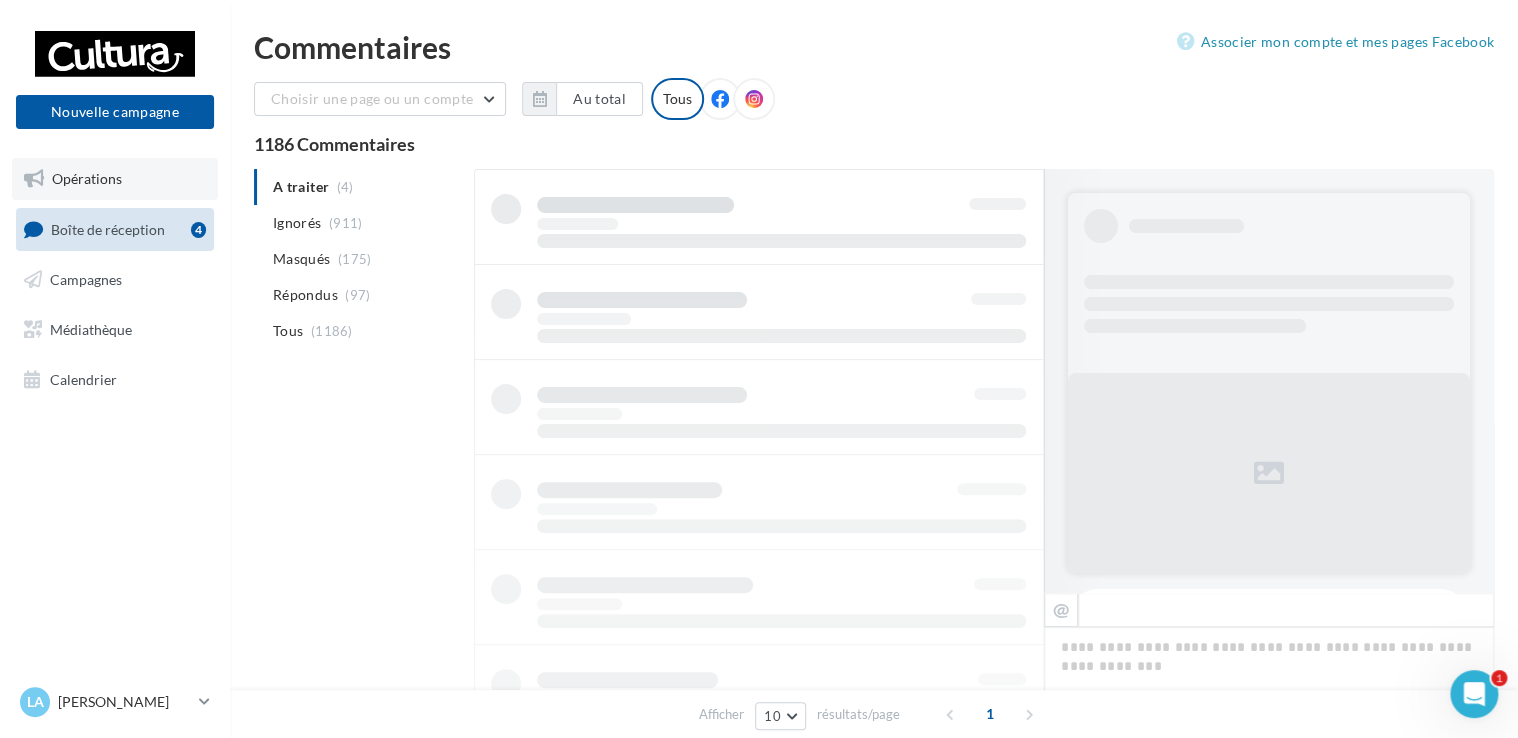 click on "Opérations" at bounding box center (87, 178) 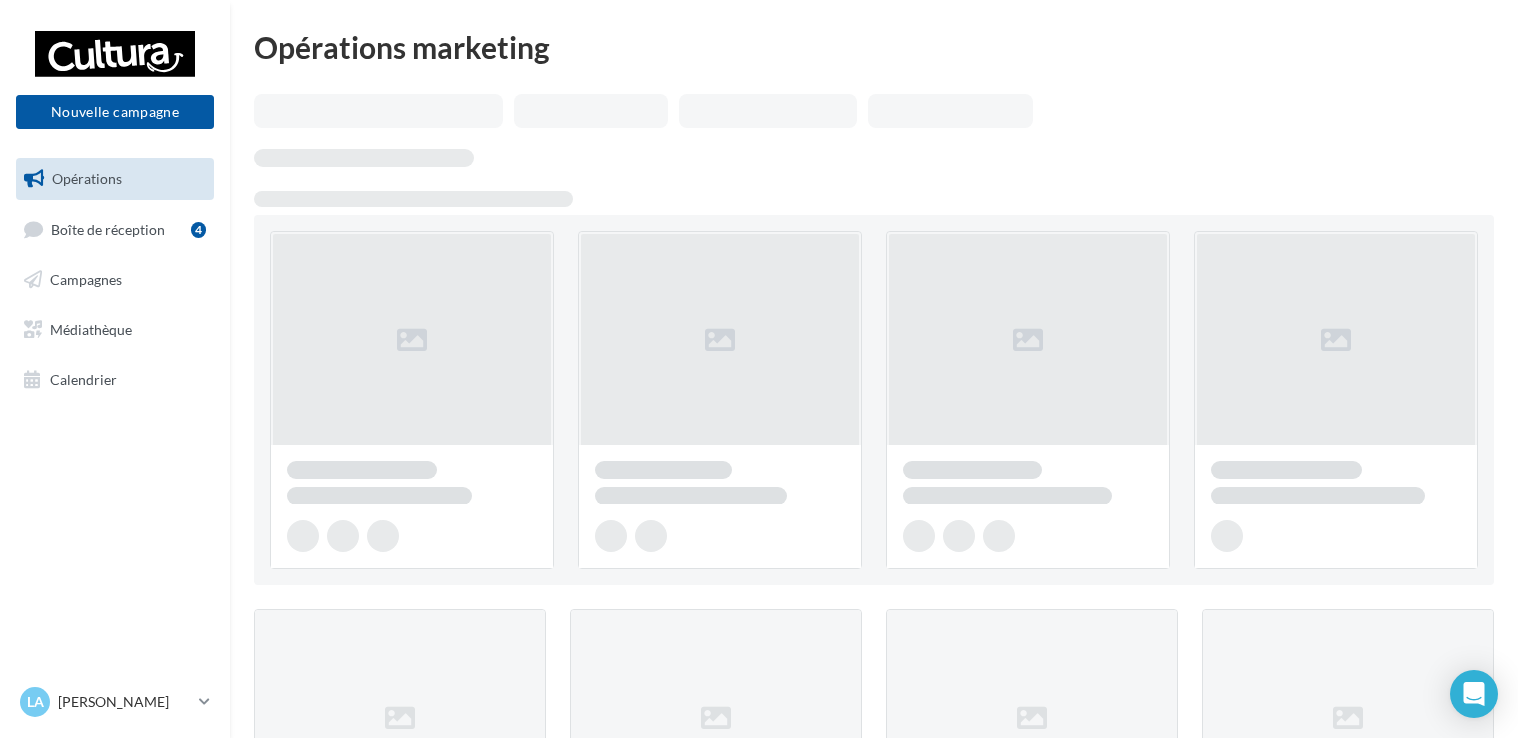 scroll, scrollTop: 0, scrollLeft: 0, axis: both 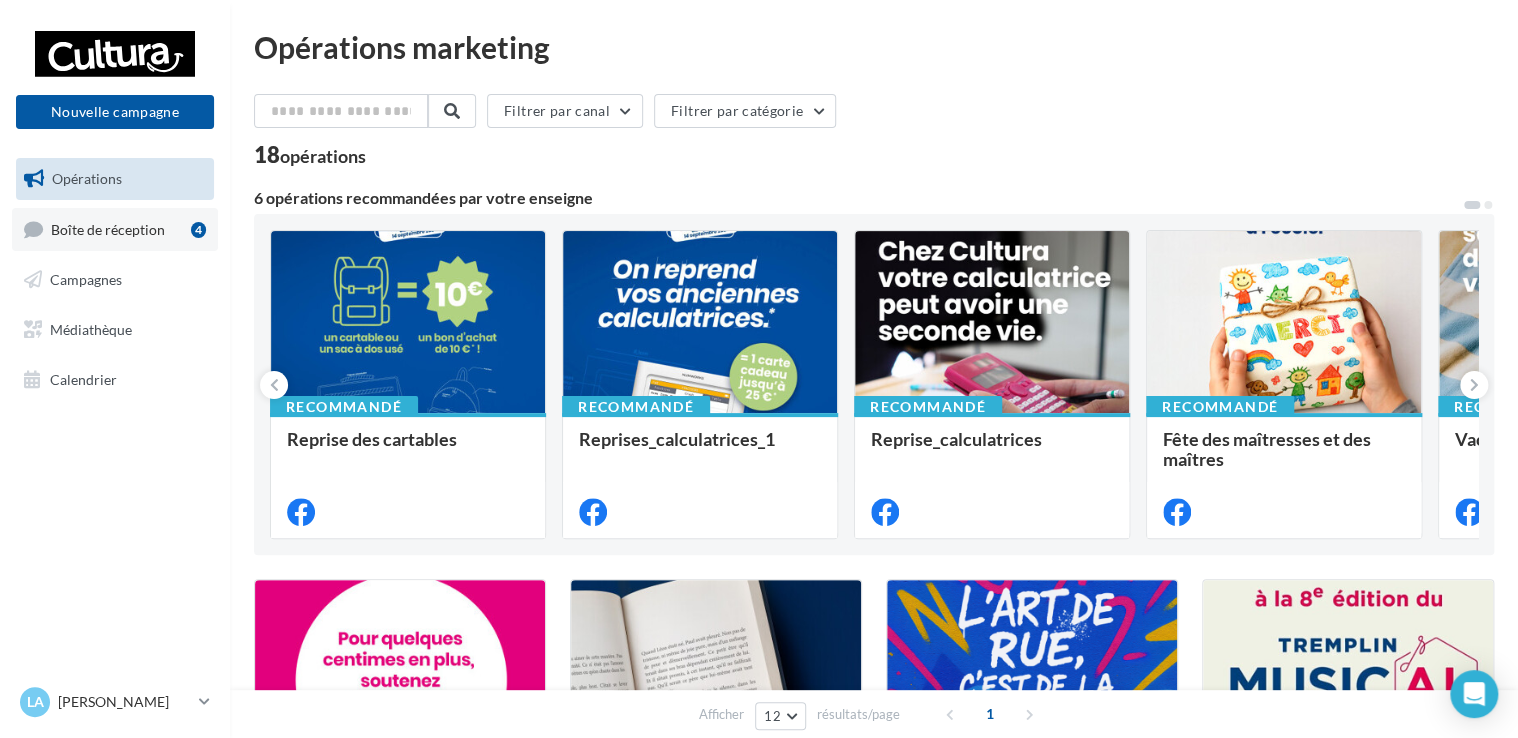 click on "Boîte de réception" at bounding box center [108, 228] 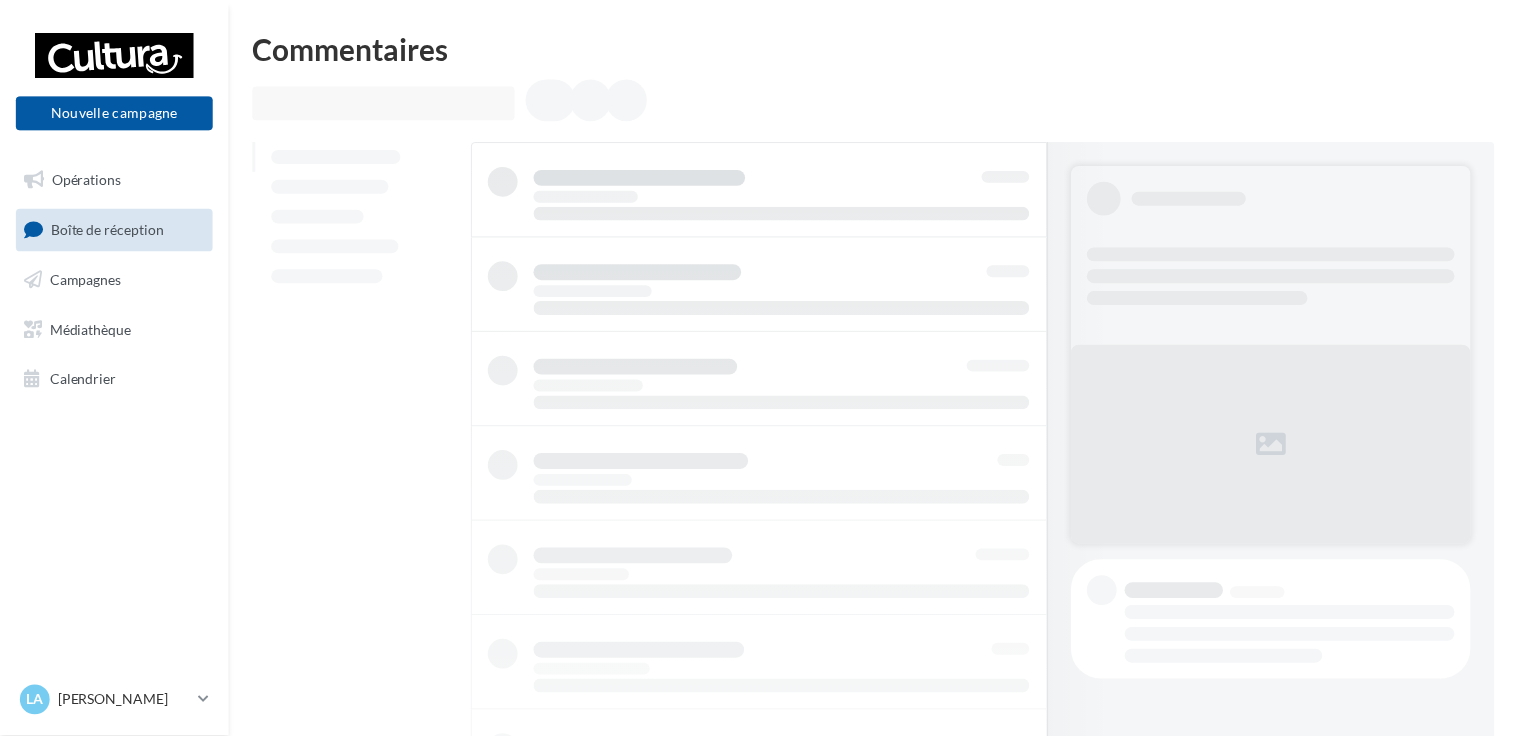 scroll, scrollTop: 0, scrollLeft: 0, axis: both 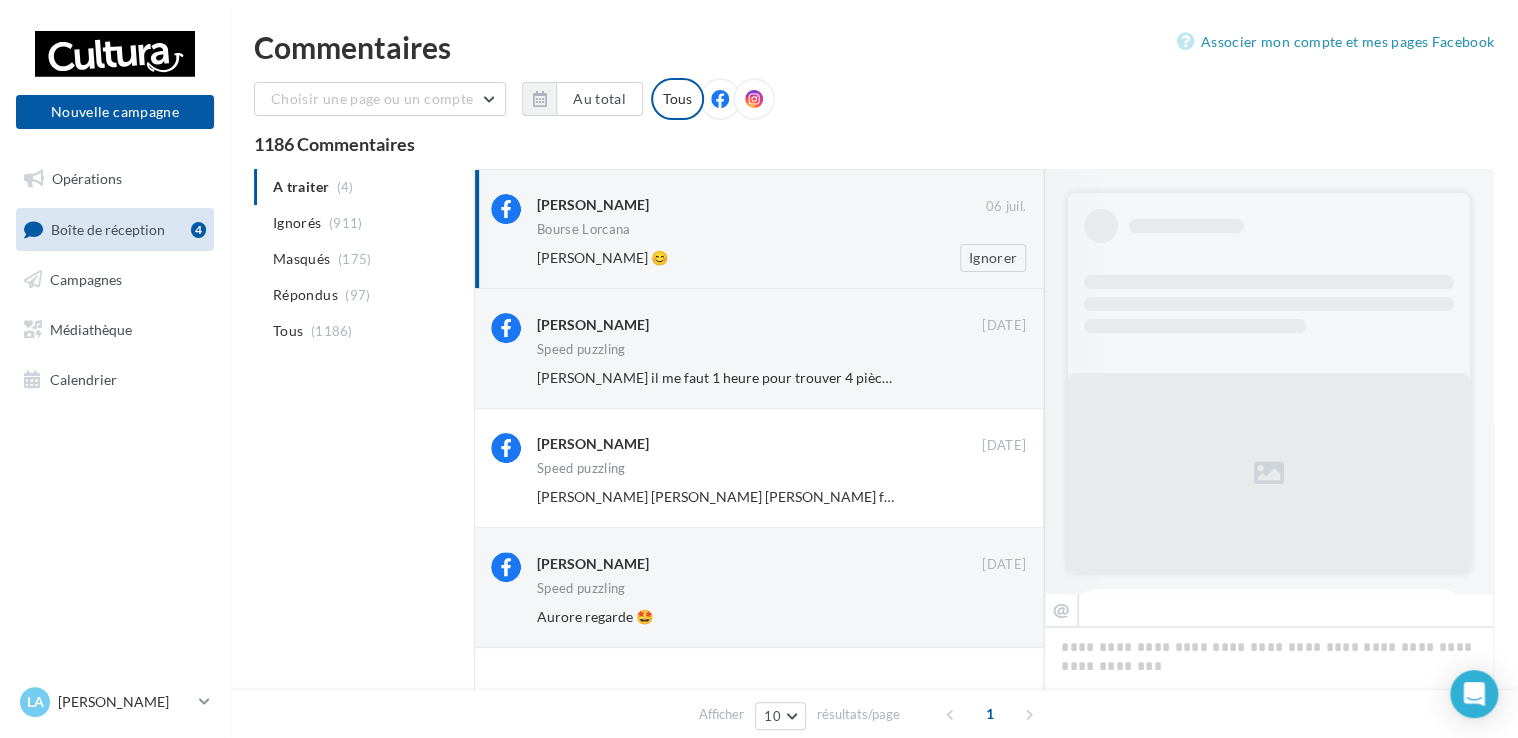 click on "Bourse Lorcana" at bounding box center (781, 231) 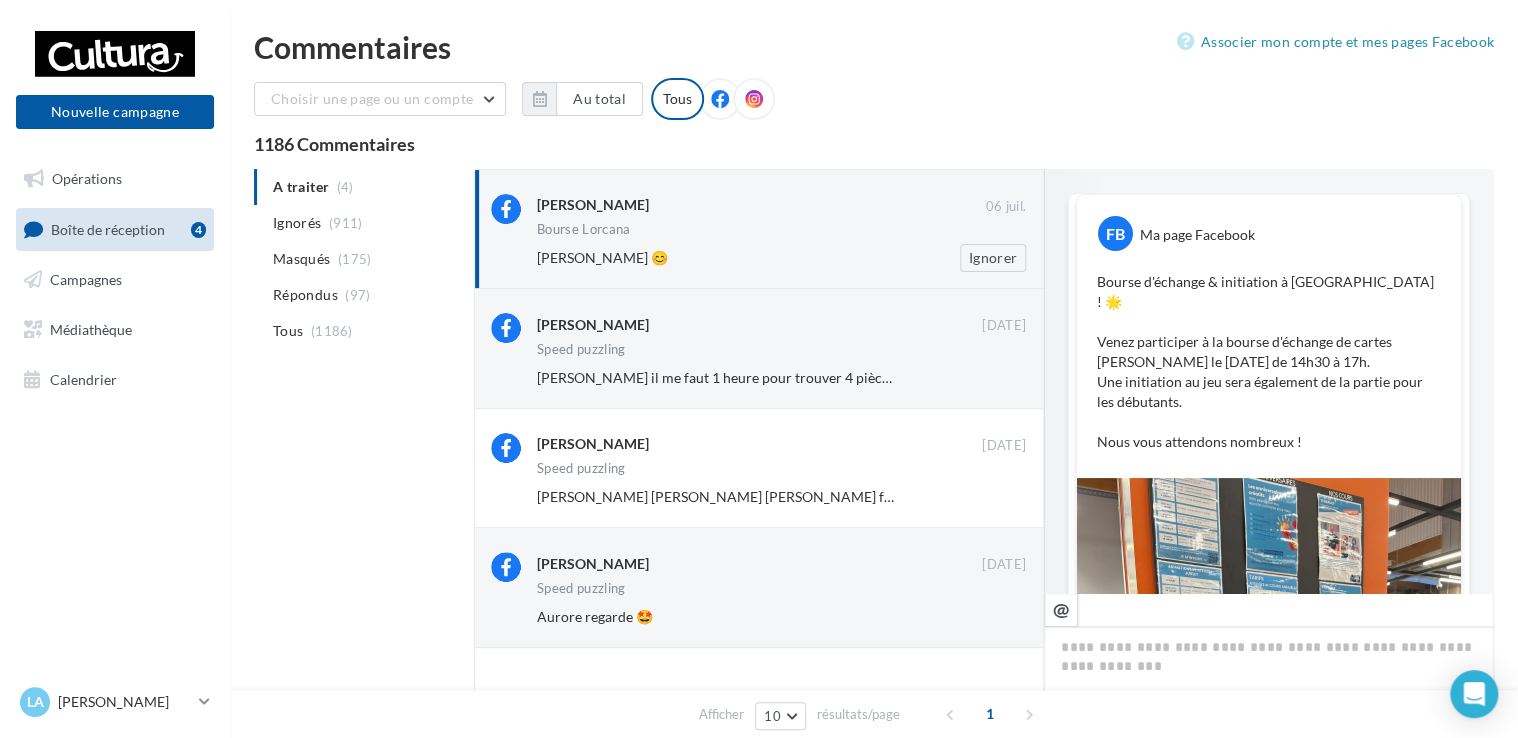 scroll, scrollTop: 554, scrollLeft: 0, axis: vertical 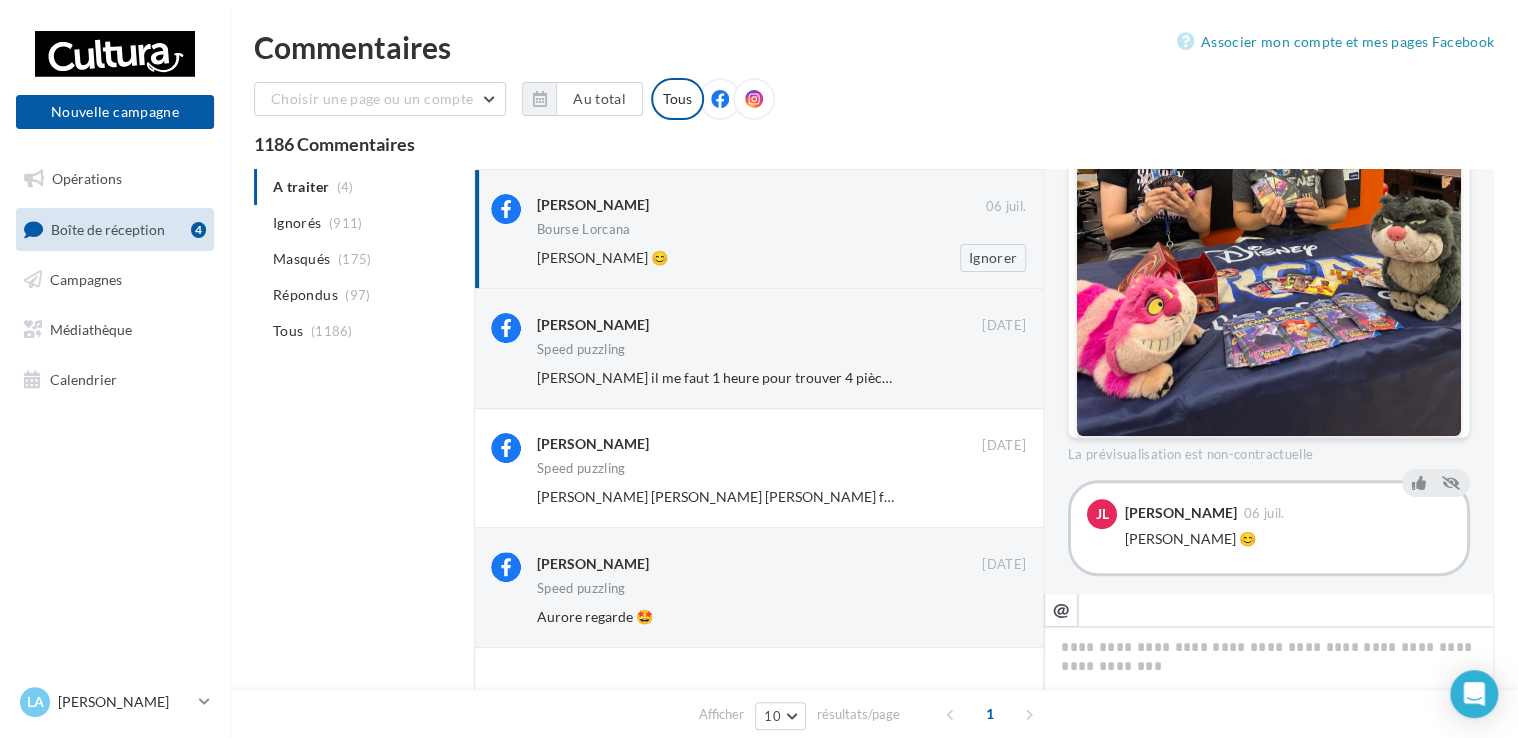 click on "Camille Lotz 😊" at bounding box center (602, 257) 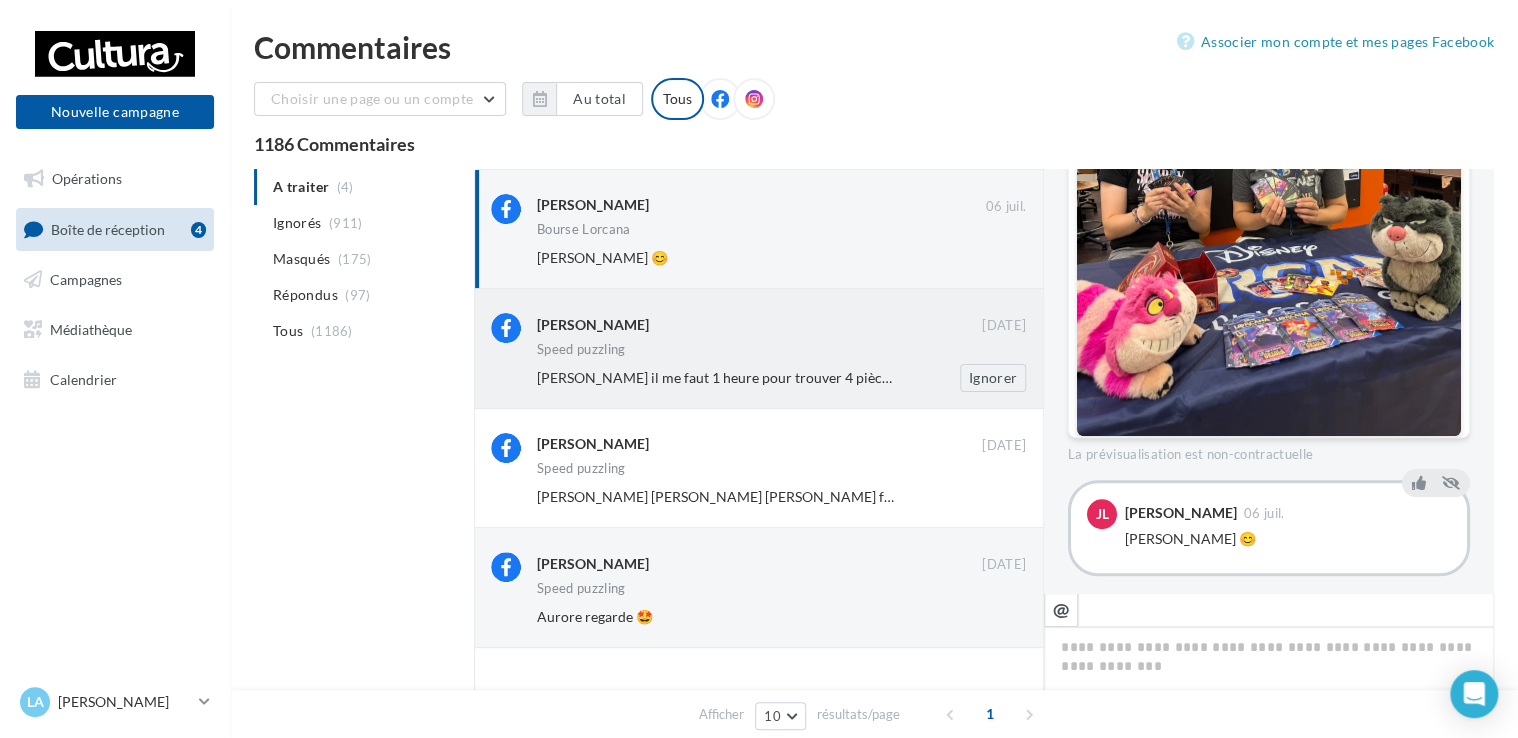 click on "Lucie Peter il me faut 1 heure pour trouver 4 pièces 🤣
Ignorer" at bounding box center (789, 378) 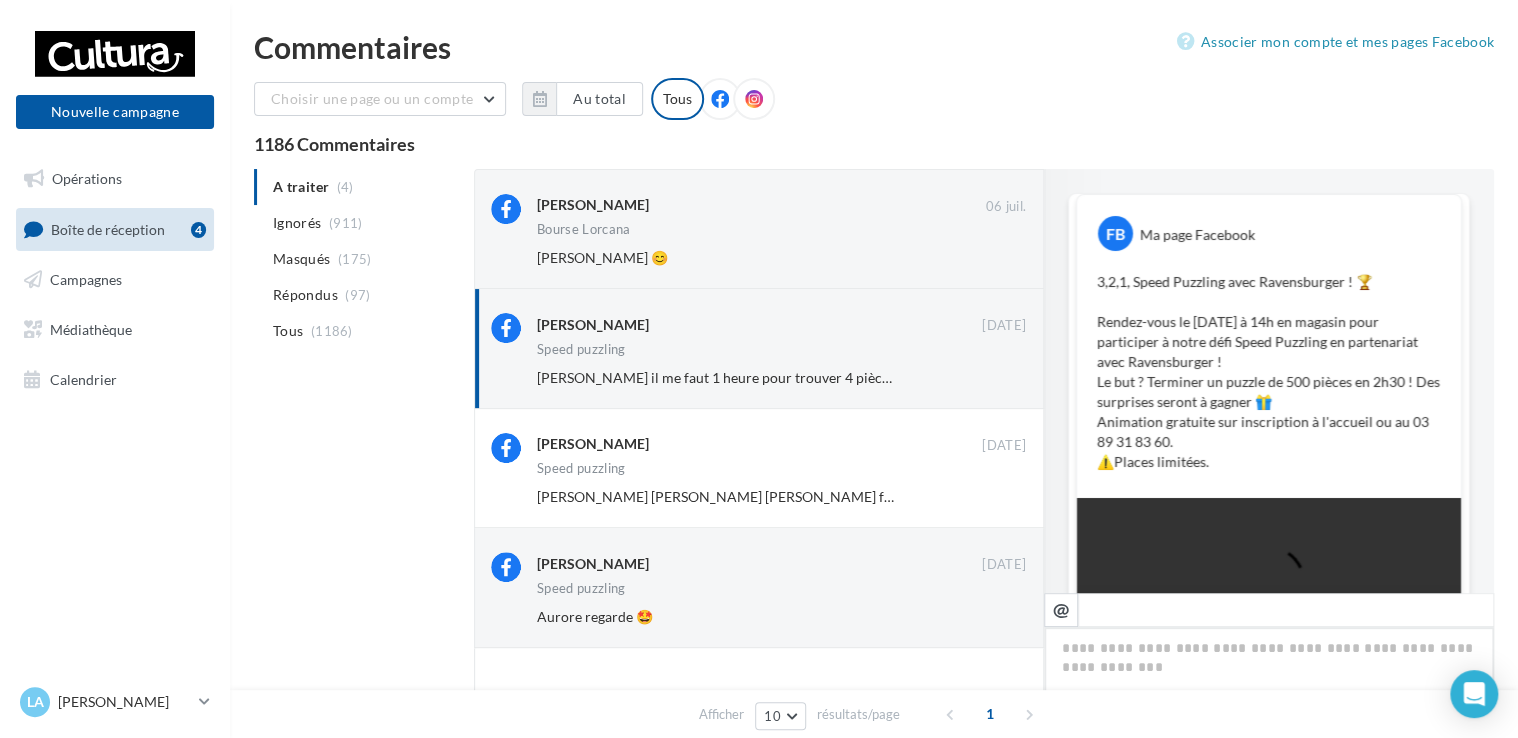 scroll, scrollTop: 874, scrollLeft: 0, axis: vertical 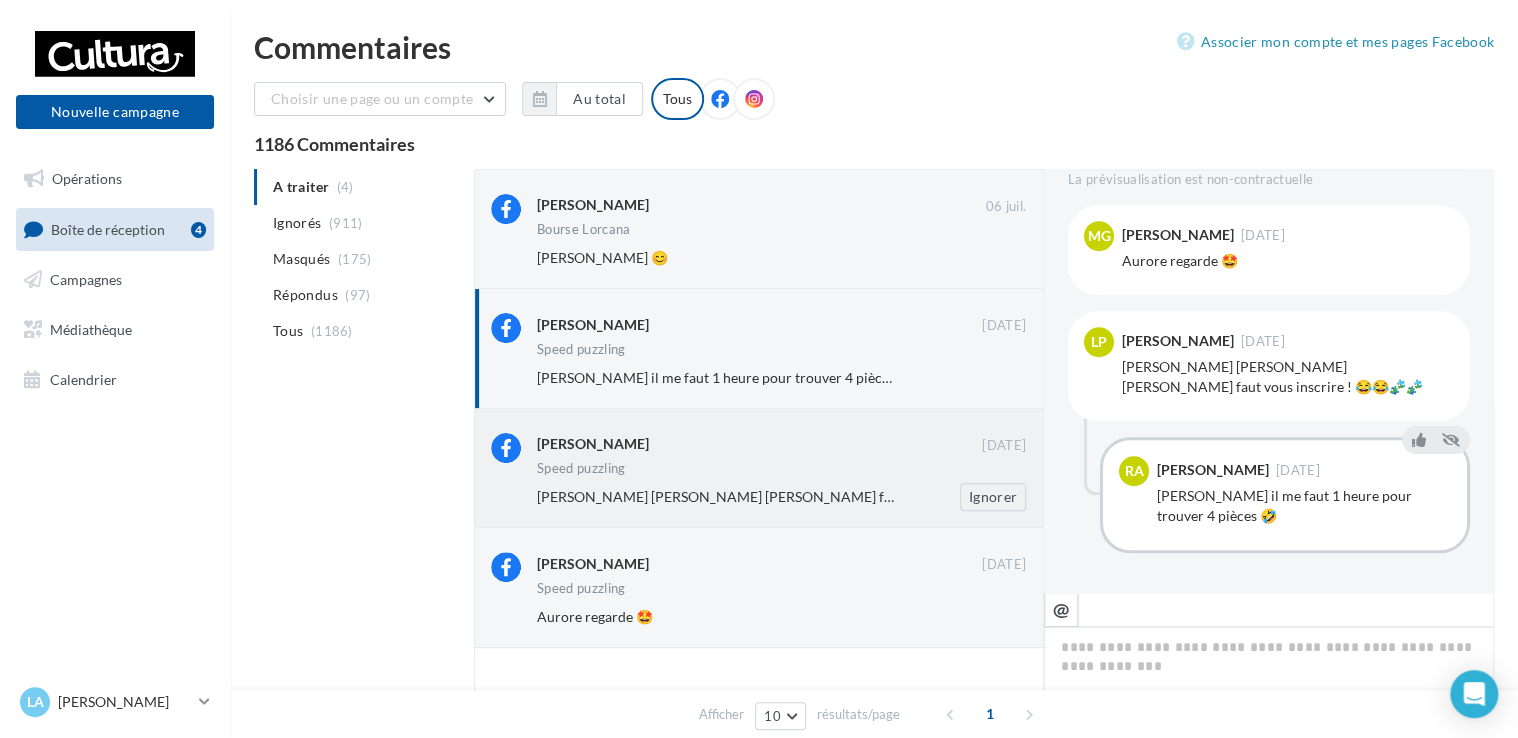 click on "Lucie Peter" at bounding box center (759, 443) 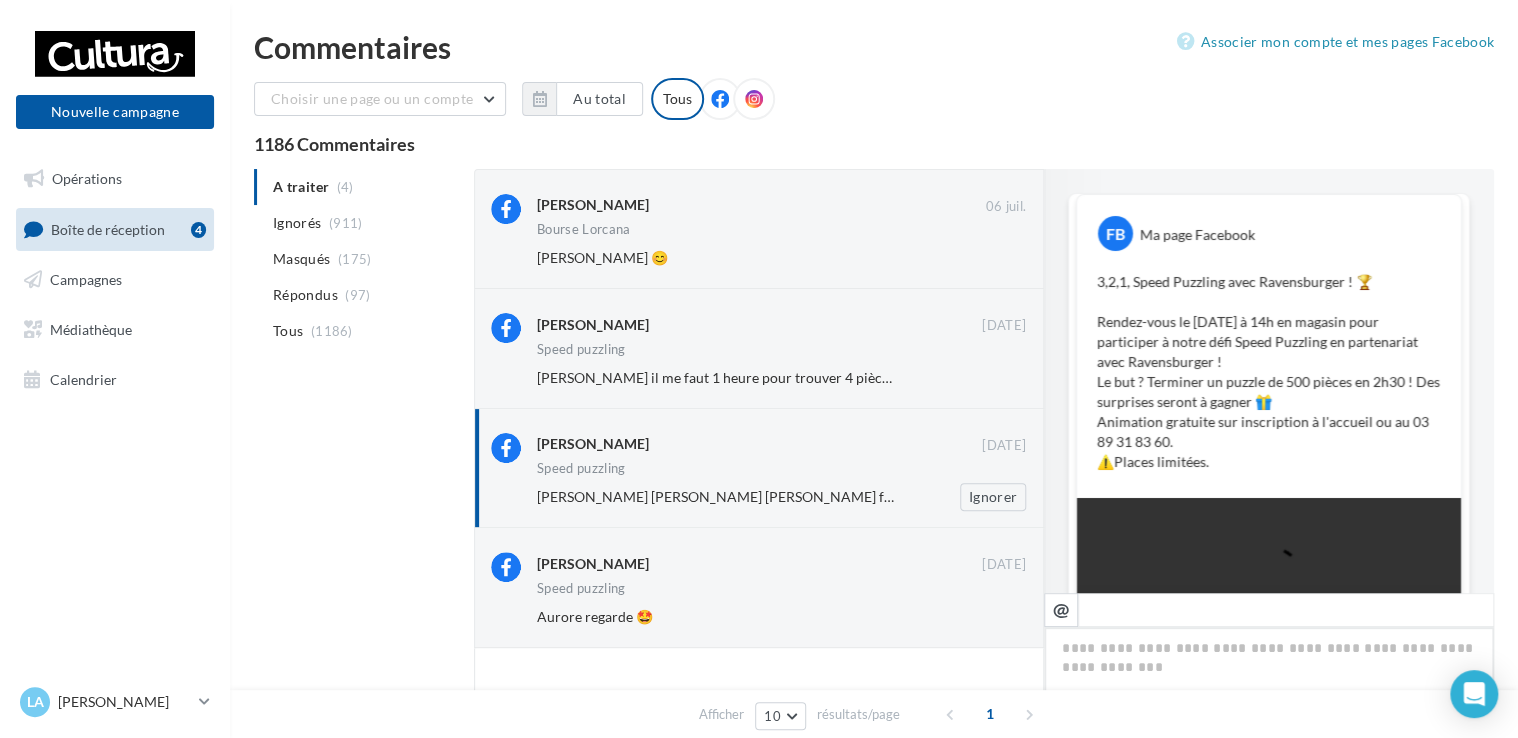scroll, scrollTop: 874, scrollLeft: 0, axis: vertical 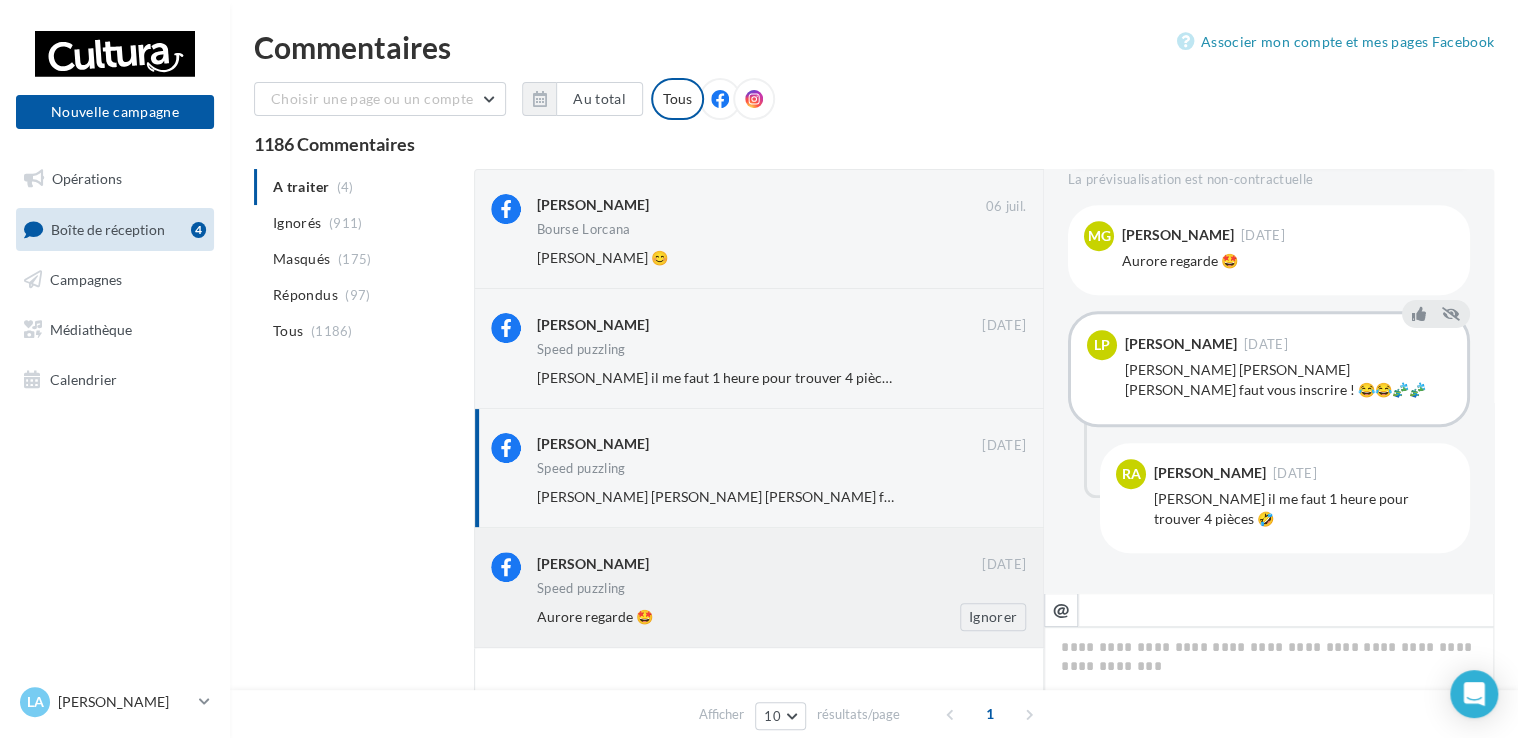 click on "Speed puzzling" at bounding box center (781, 590) 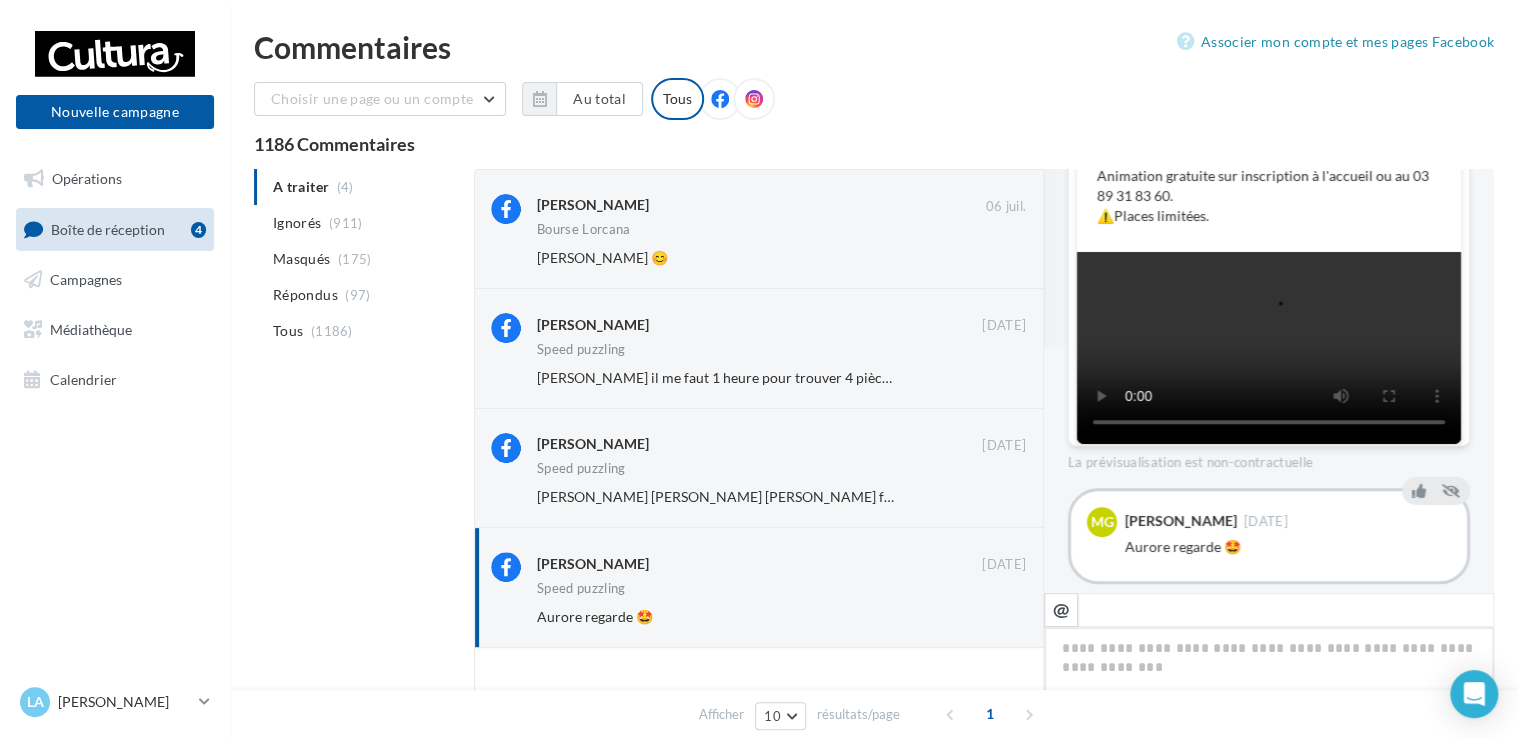 scroll, scrollTop: 346, scrollLeft: 0, axis: vertical 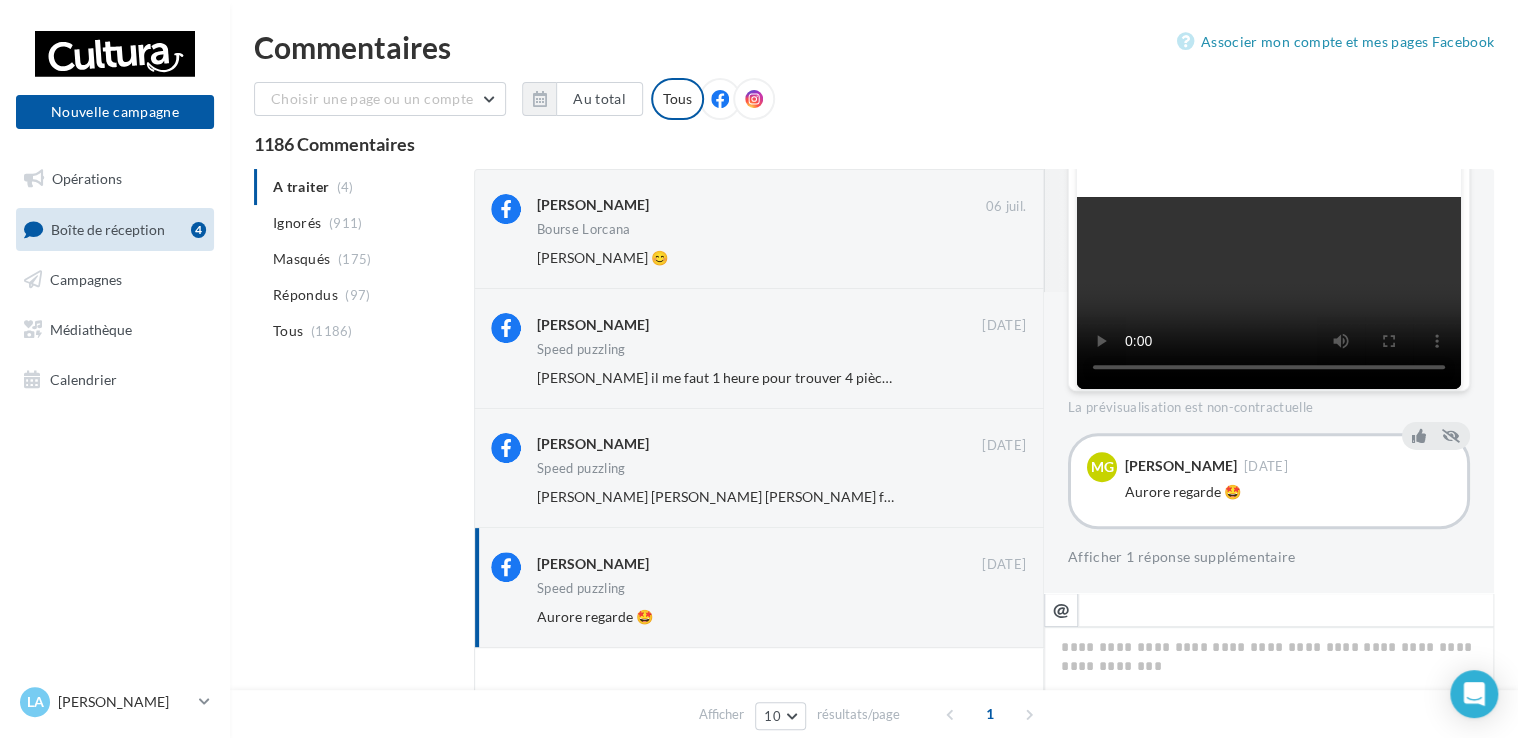 click at bounding box center (754, 99) 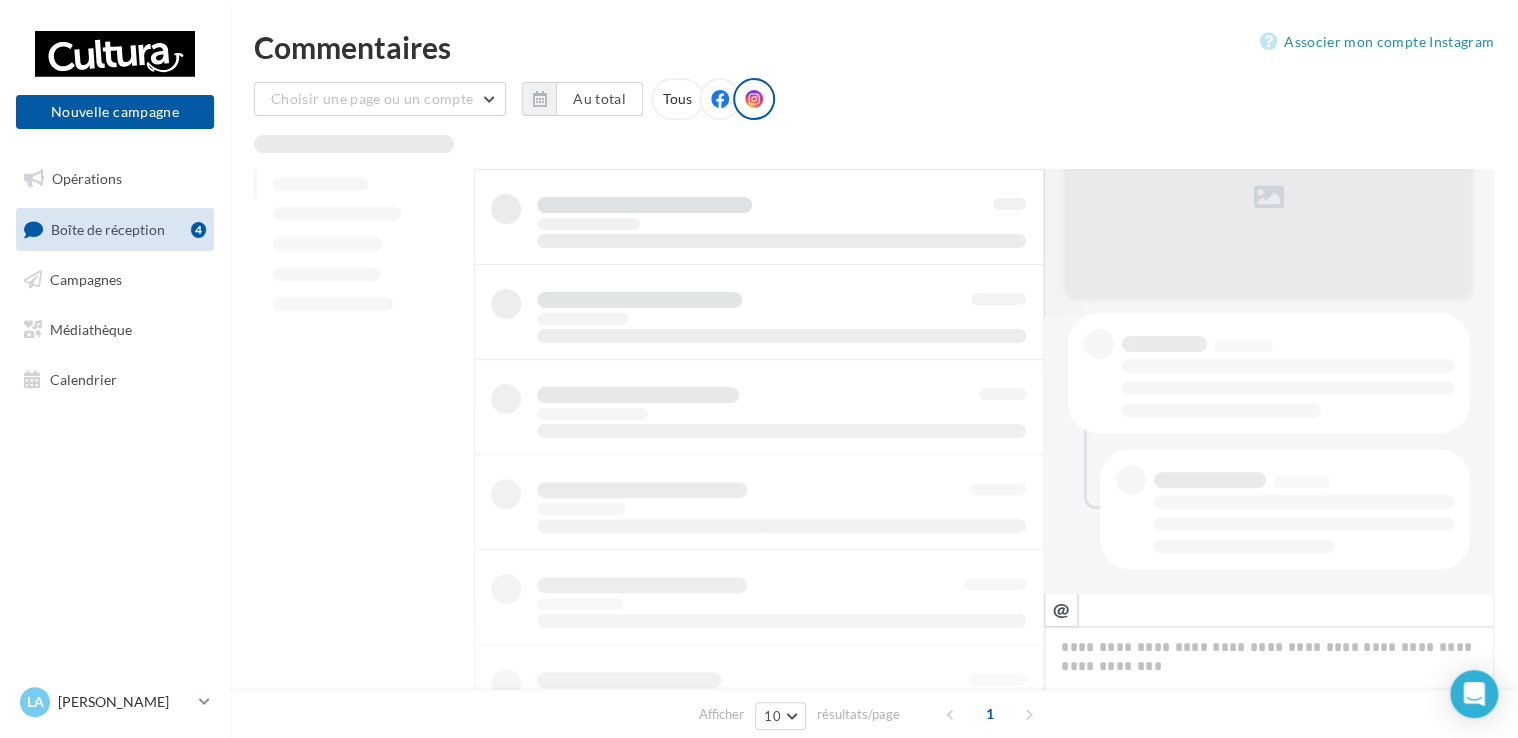 scroll, scrollTop: 275, scrollLeft: 0, axis: vertical 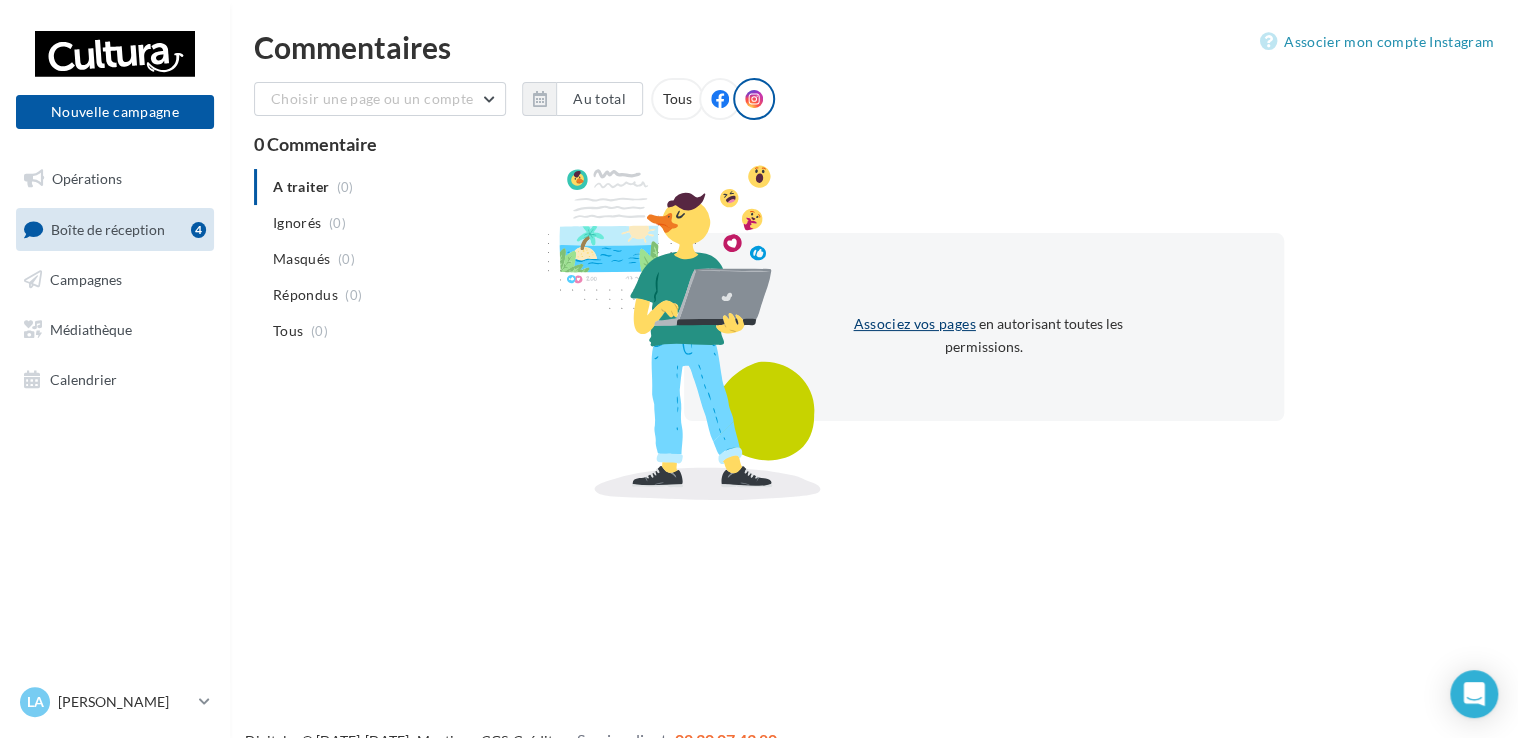 click on "Associez vos pages" at bounding box center [910, 324] 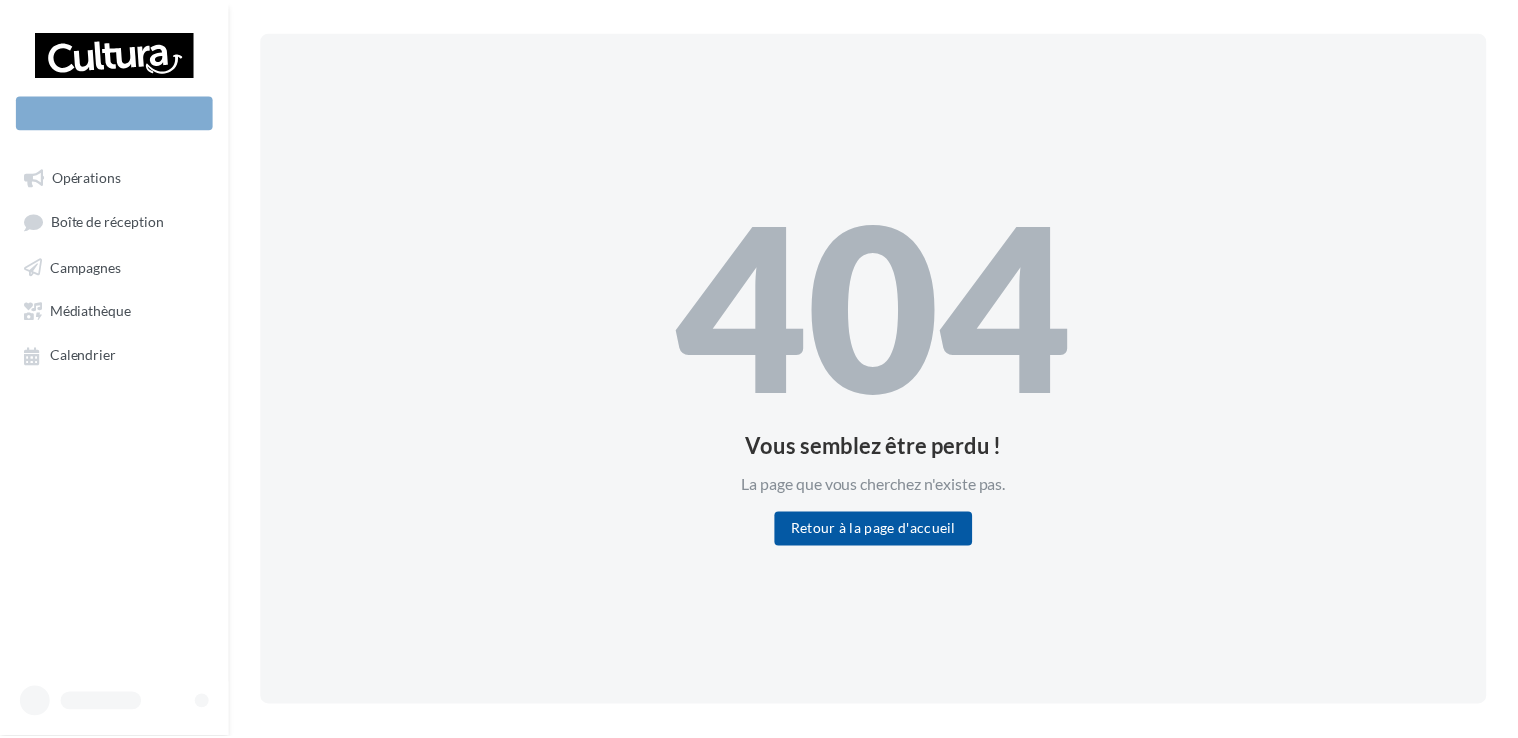 scroll, scrollTop: 0, scrollLeft: 0, axis: both 